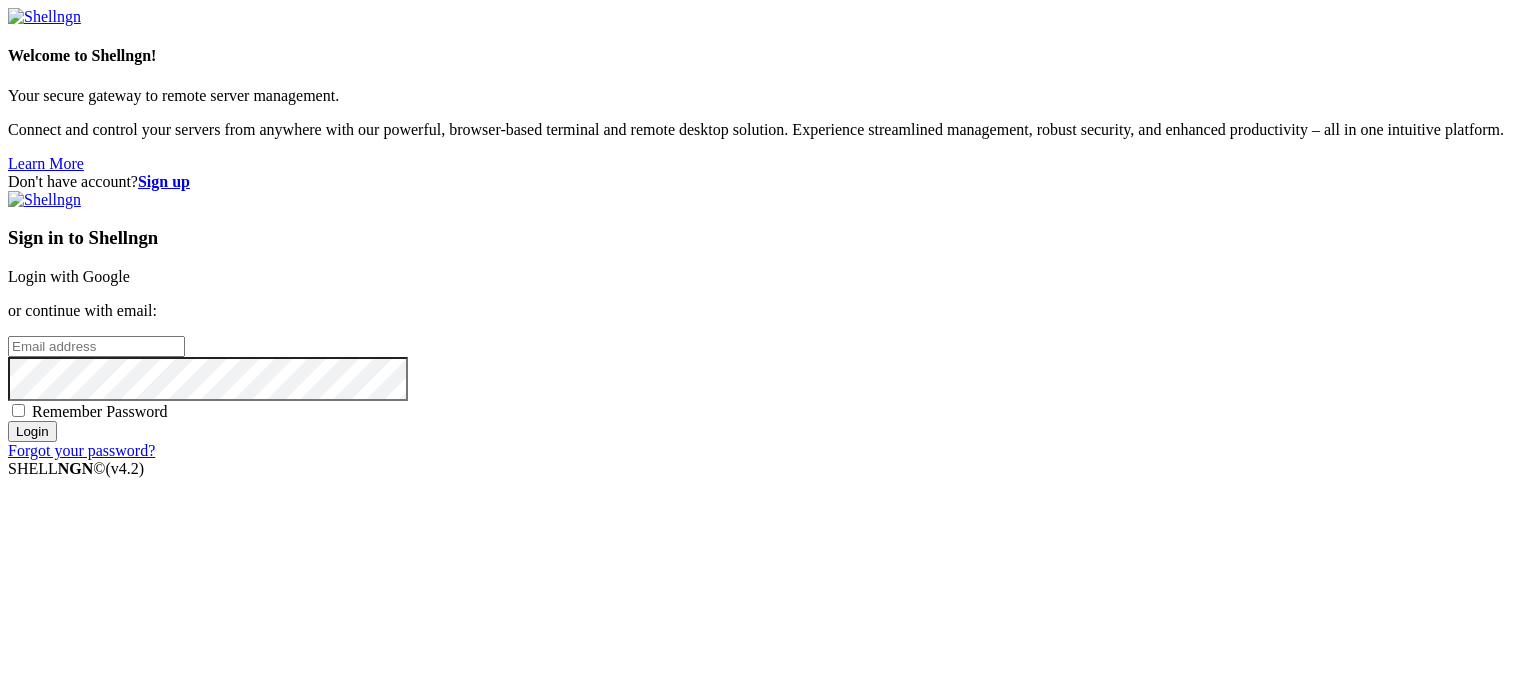 scroll, scrollTop: 0, scrollLeft: 0, axis: both 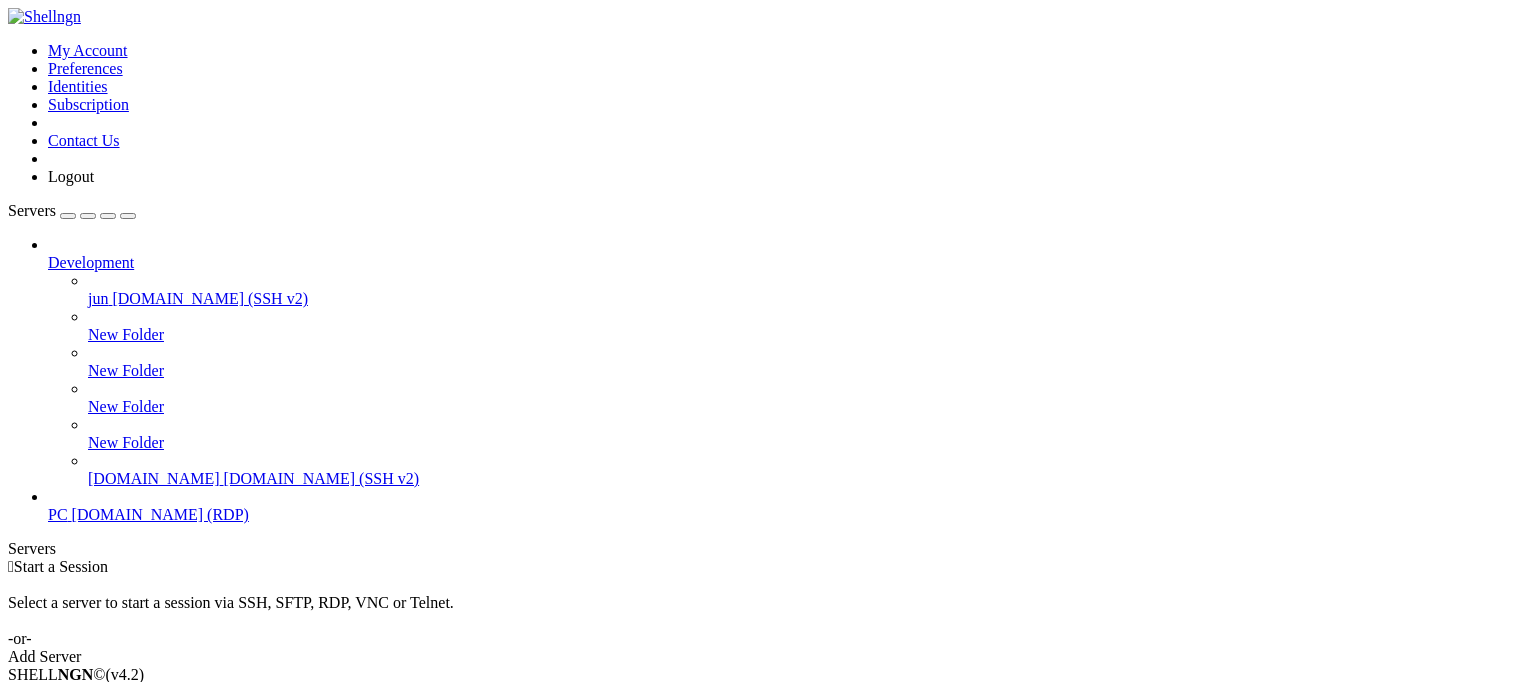 click on "jun" at bounding box center [98, 298] 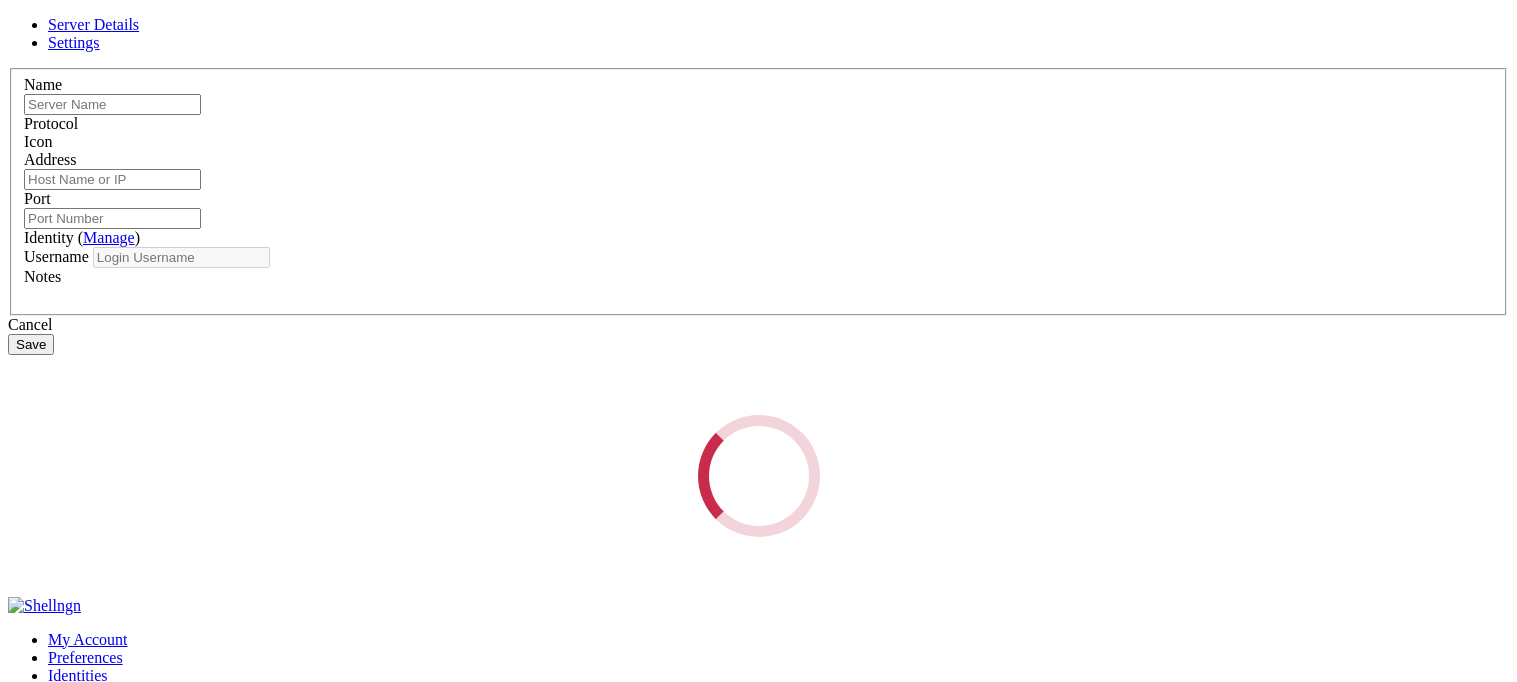 type on "jun" 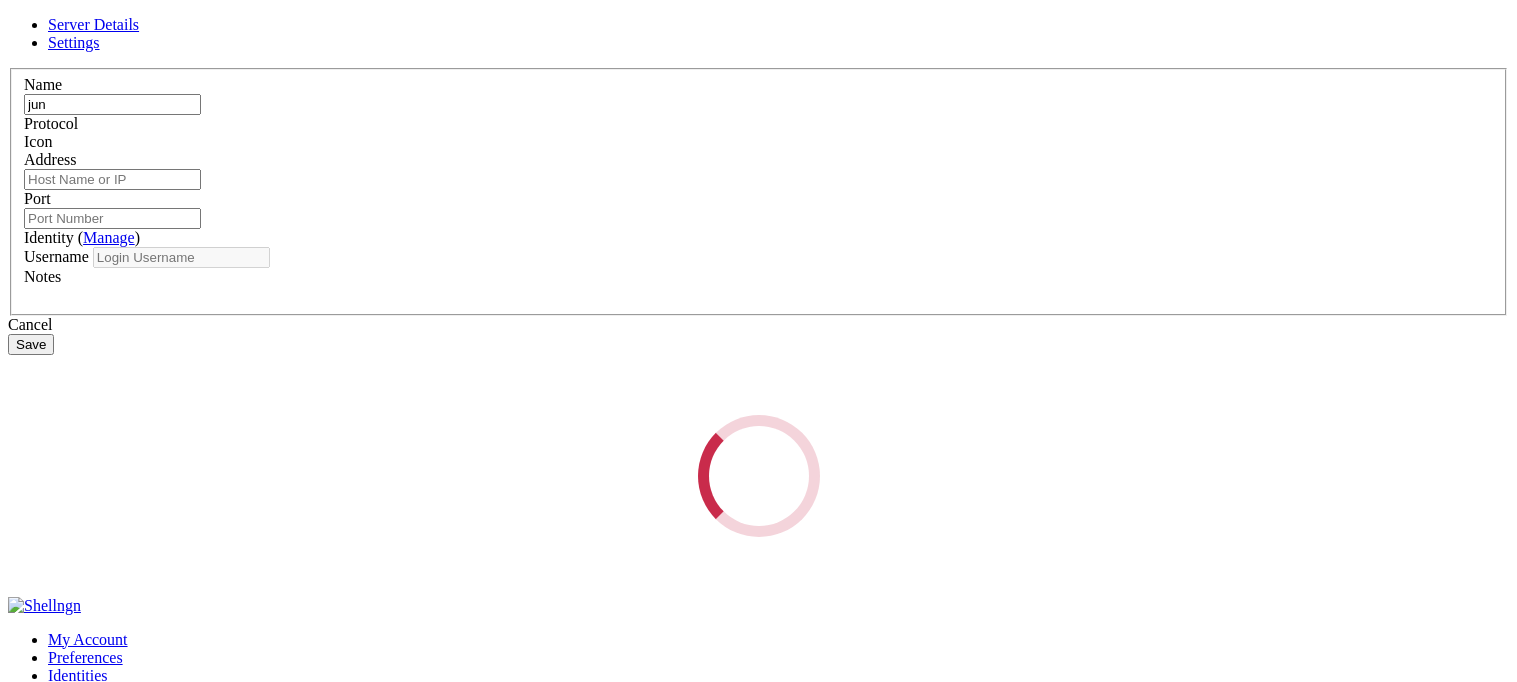type on "[DOMAIN_NAME]" 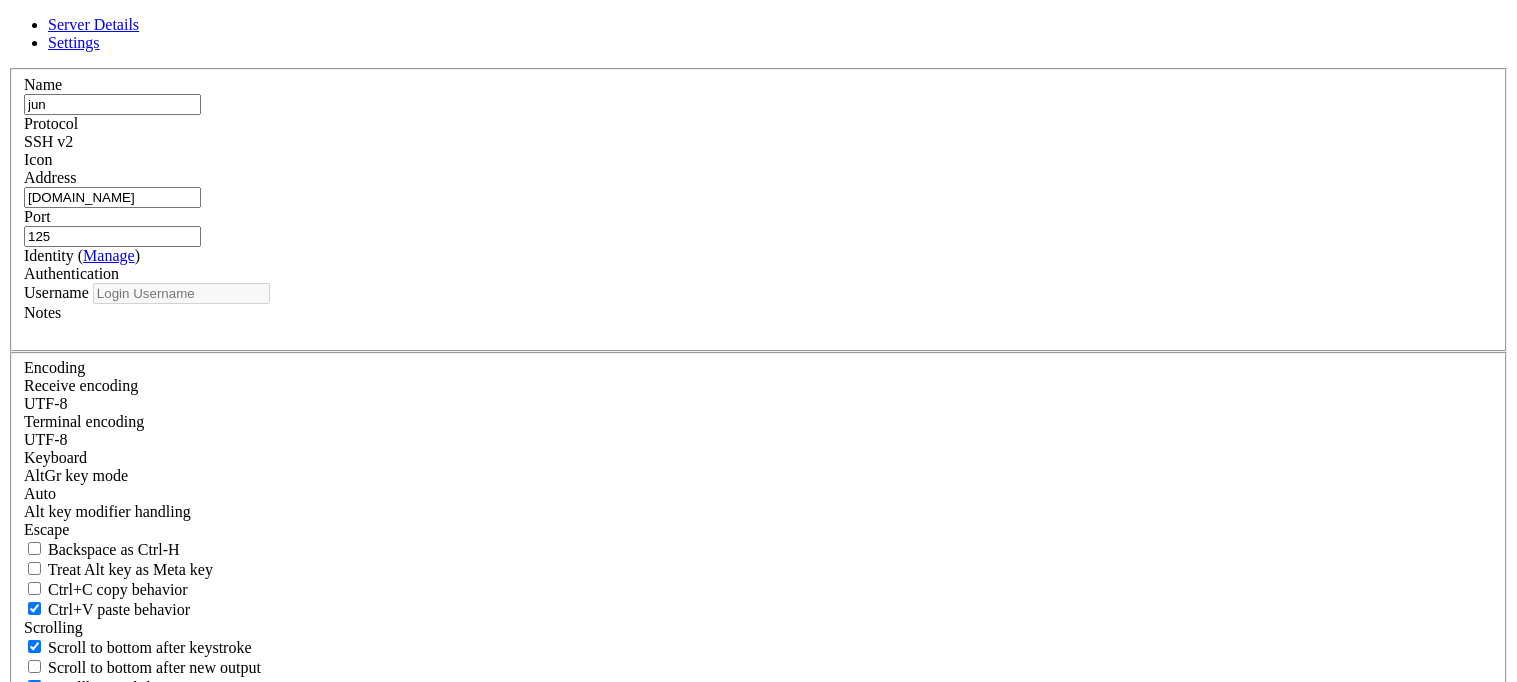 type on "hika" 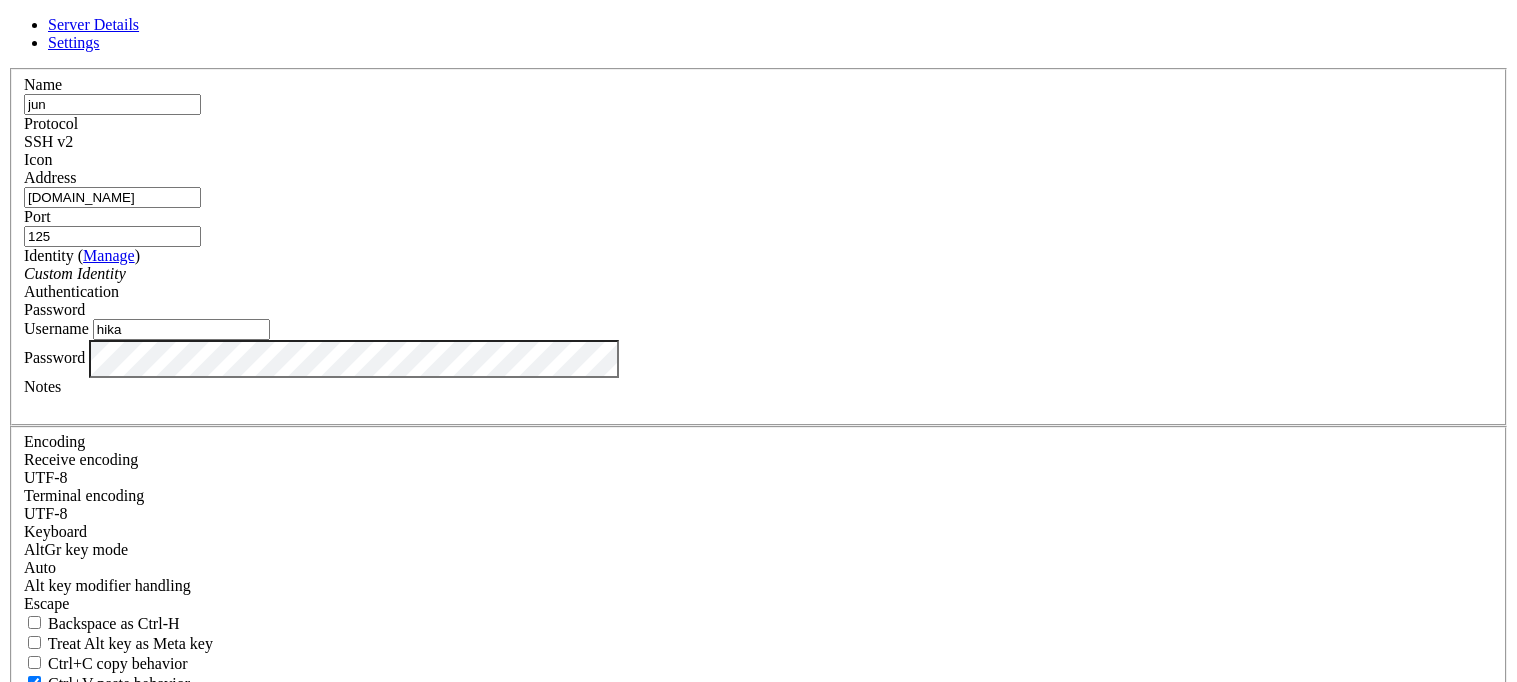 click on "125" at bounding box center [112, 236] 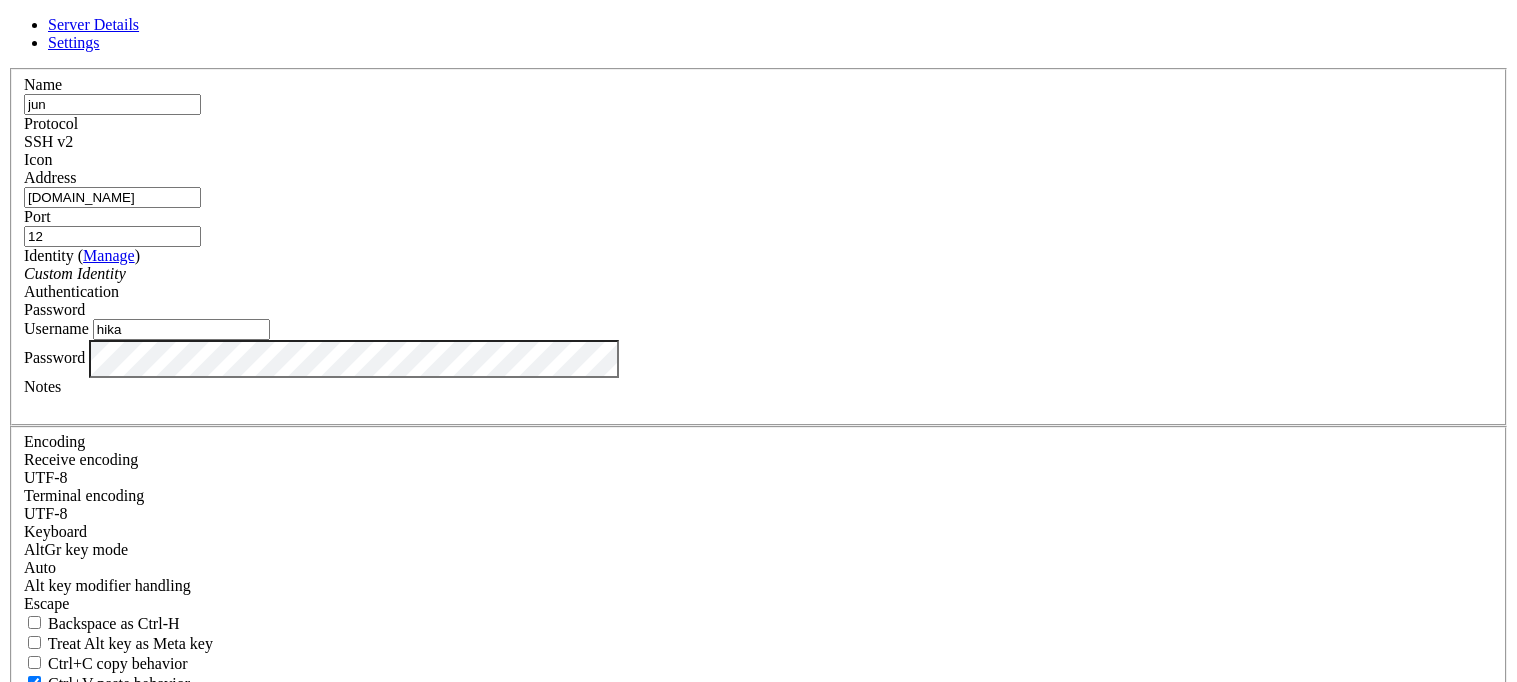 type on "1" 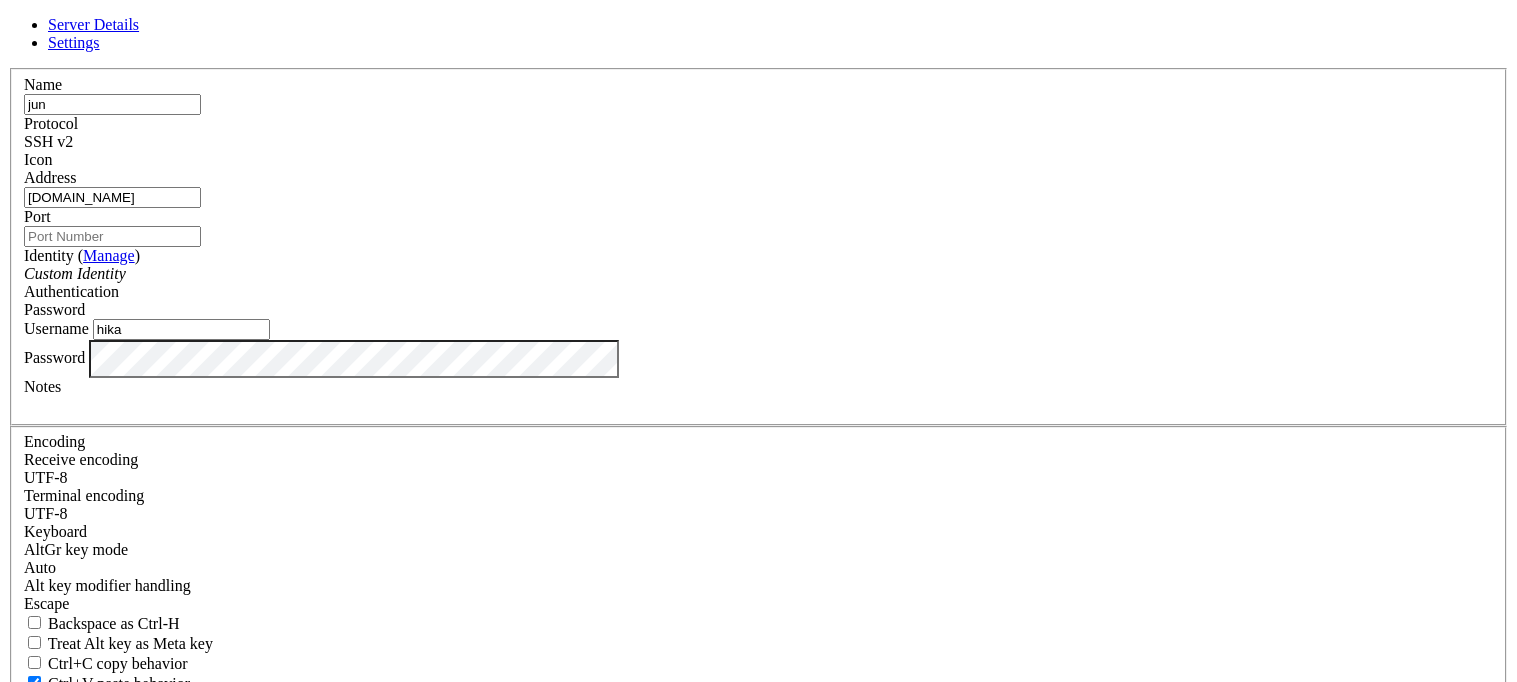 type on "1" 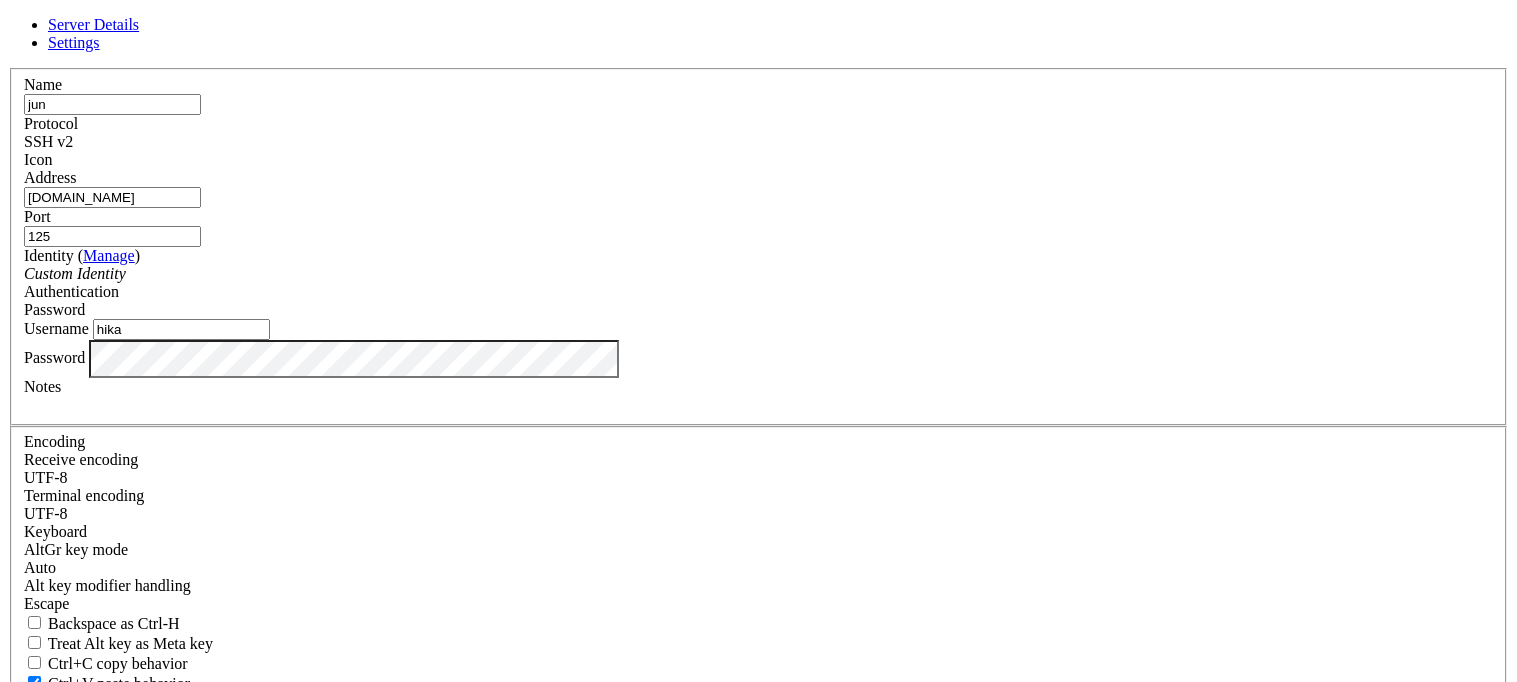 click on "Cancel" at bounding box center [758, 812] 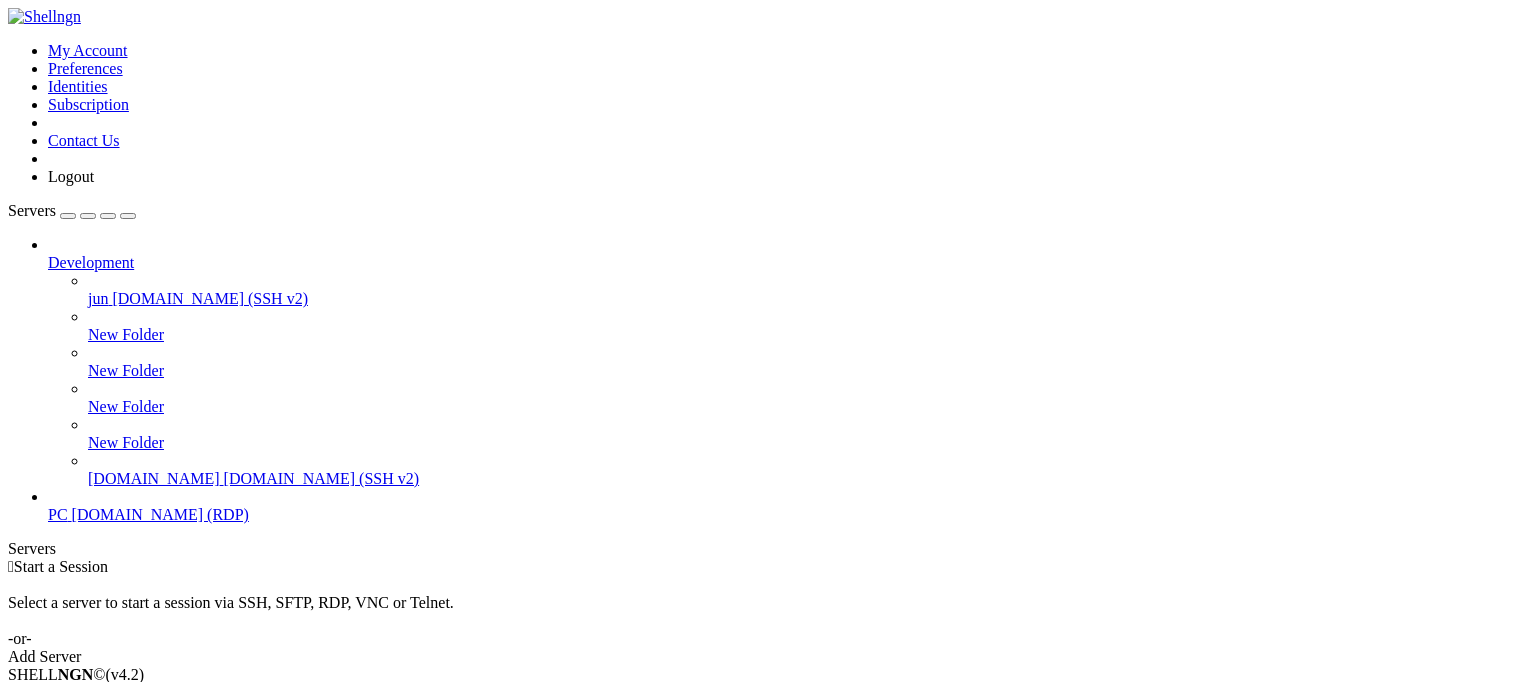 click on "[DOMAIN_NAME]" at bounding box center [154, 478] 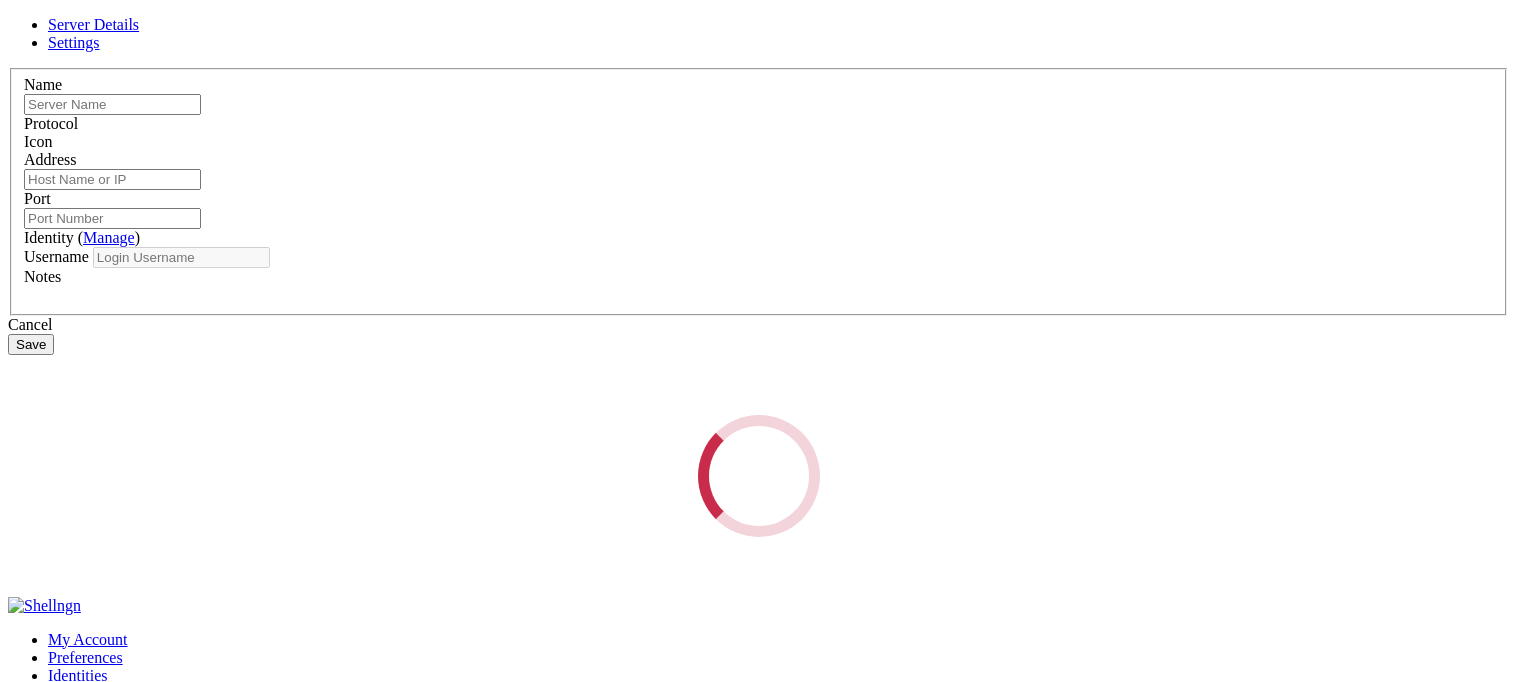 type on "PC" 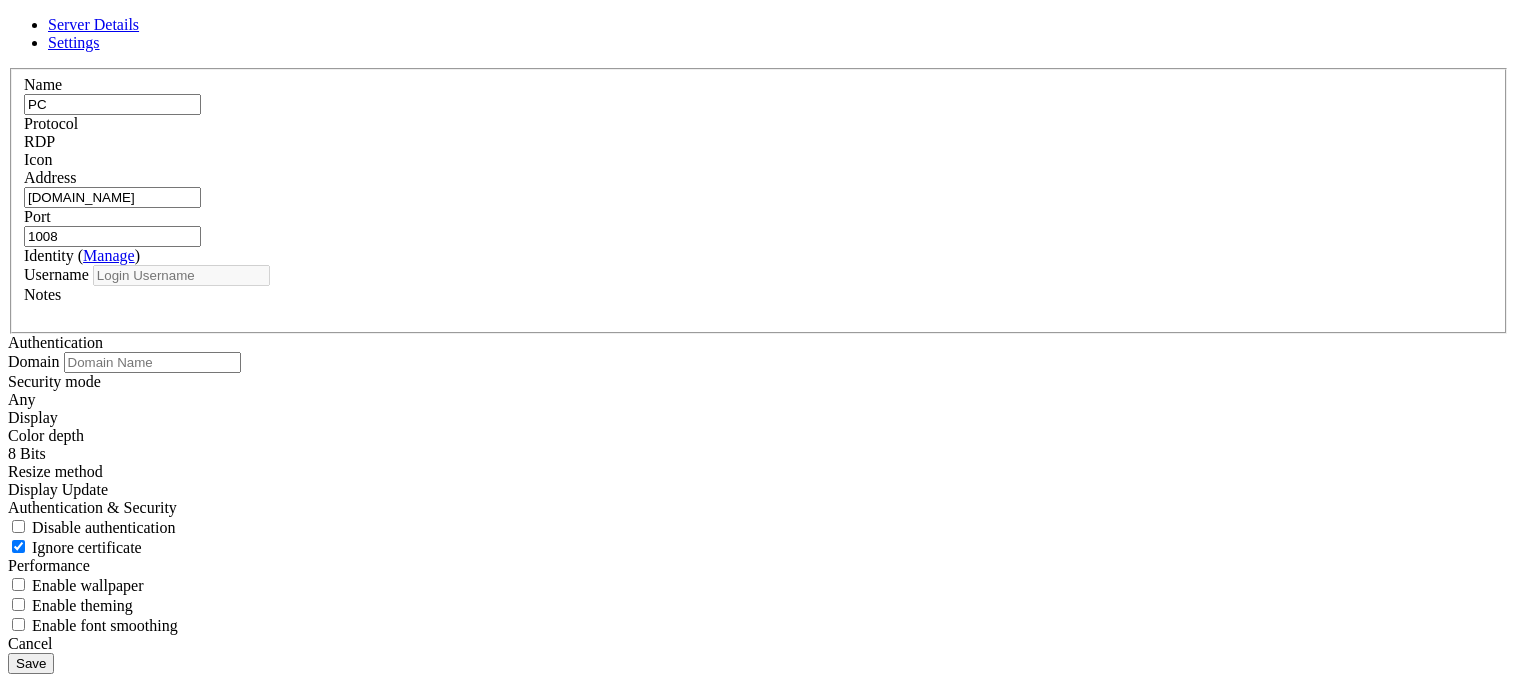 type on "[EMAIL_ADDRESS][DOMAIN_NAME]" 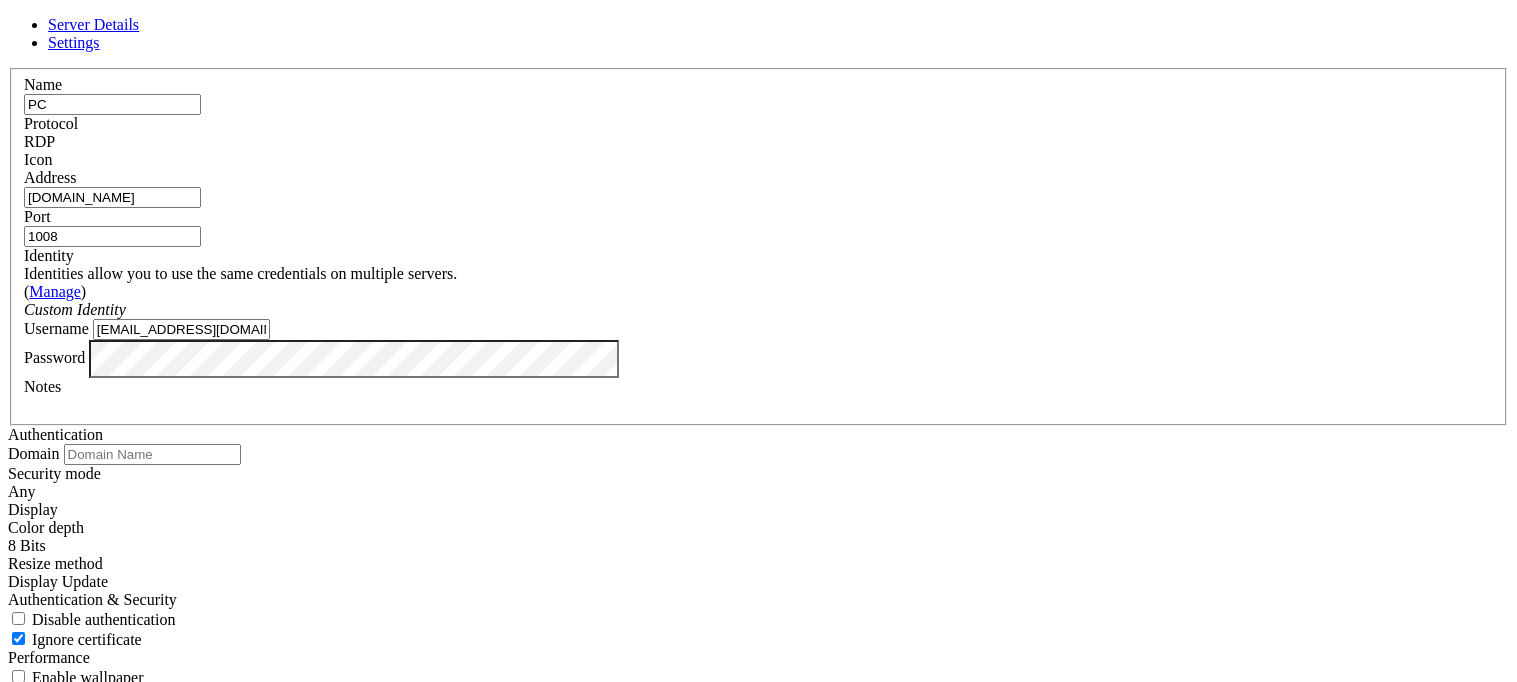 drag, startPoint x: 898, startPoint y: 215, endPoint x: 511, endPoint y: 265, distance: 390.2166 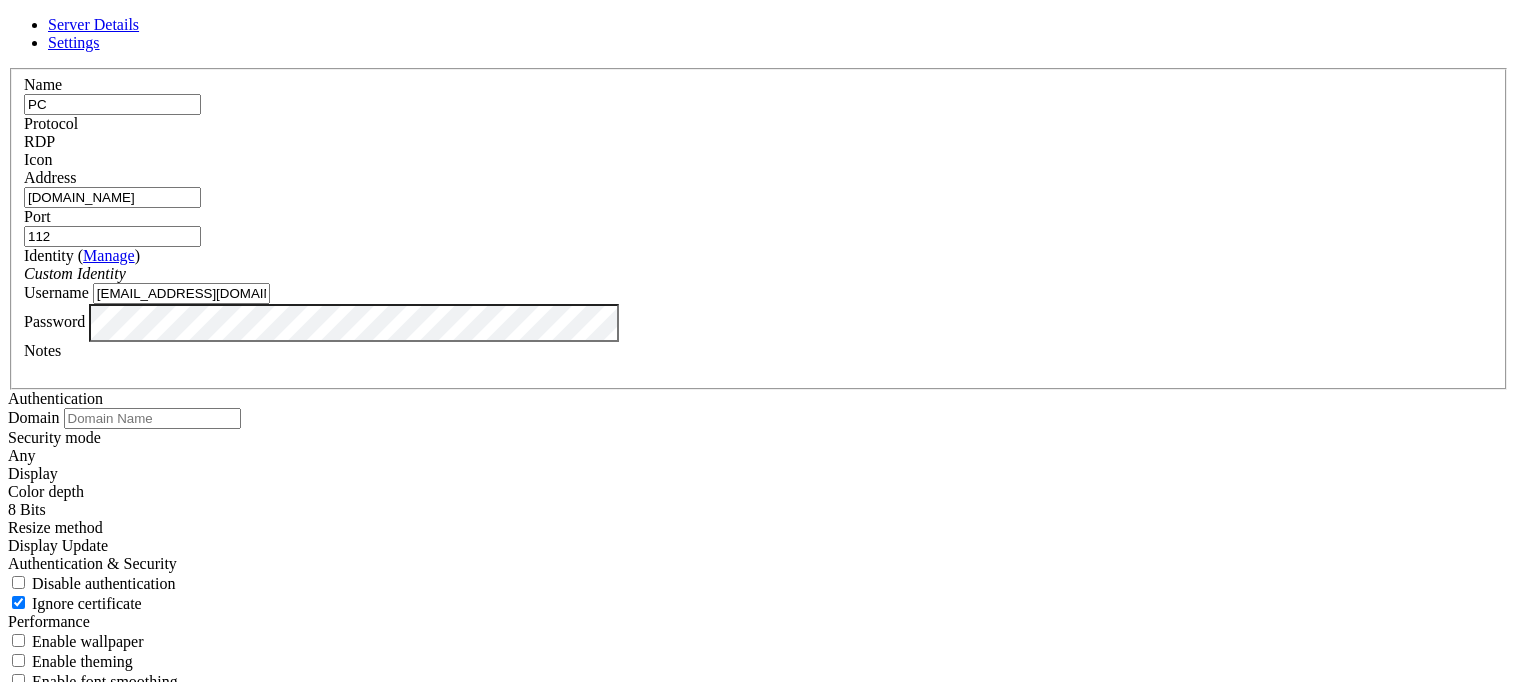 type on "112" 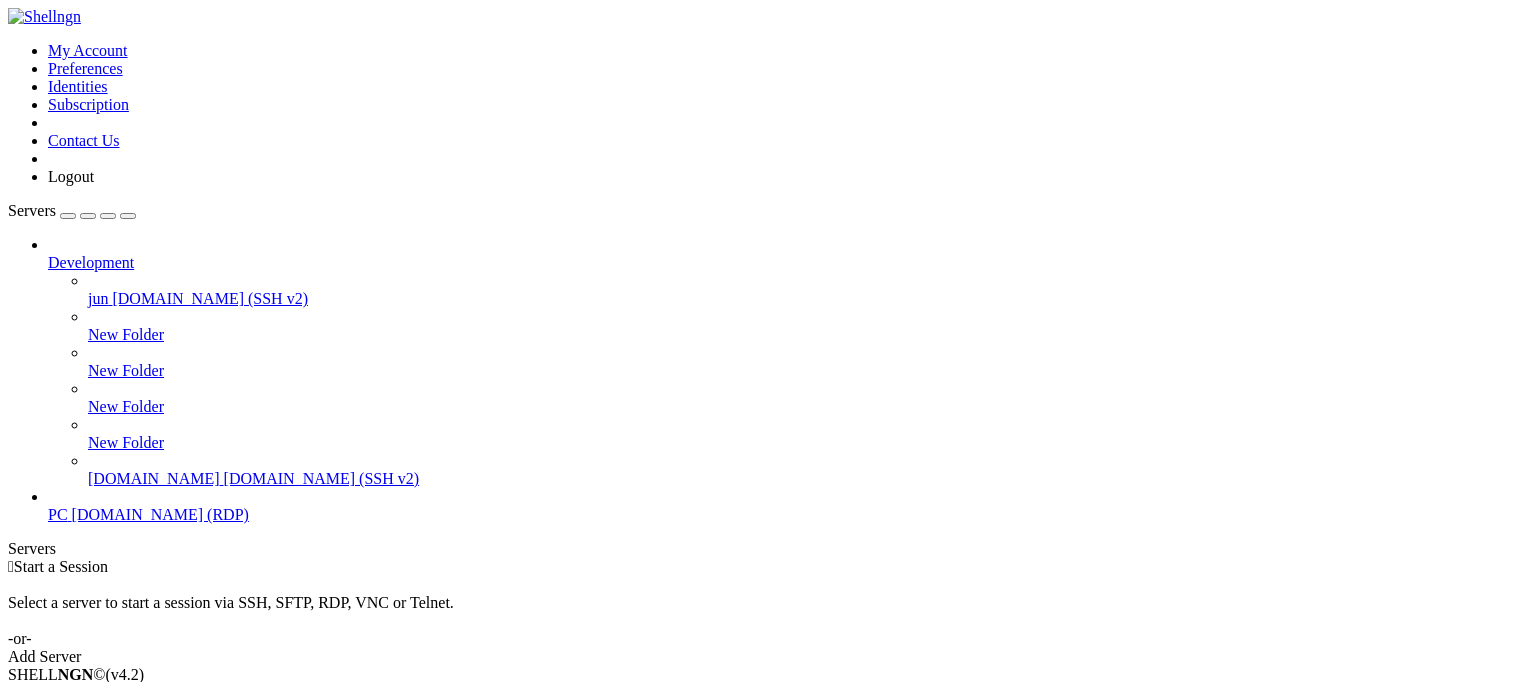 click on "Properties" at bounding box center [80, 816] 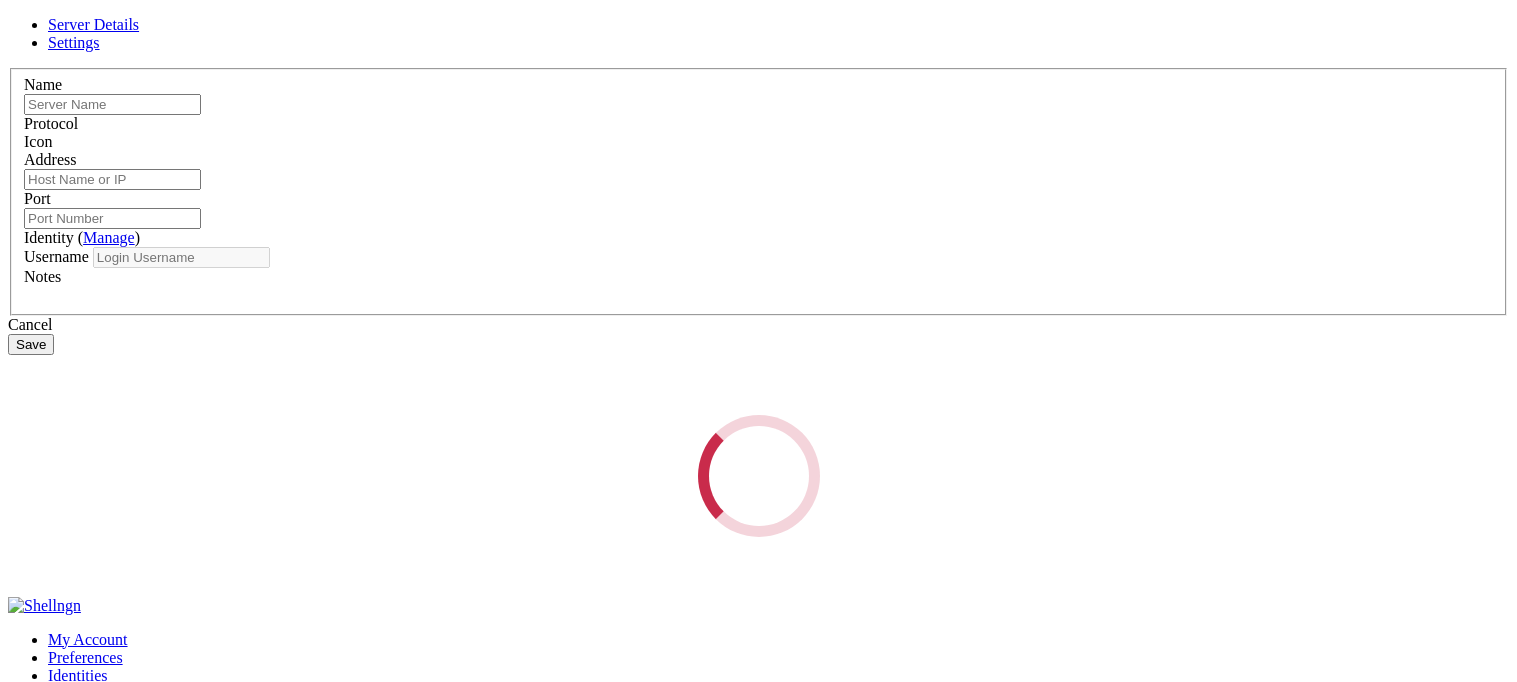 type on "PC" 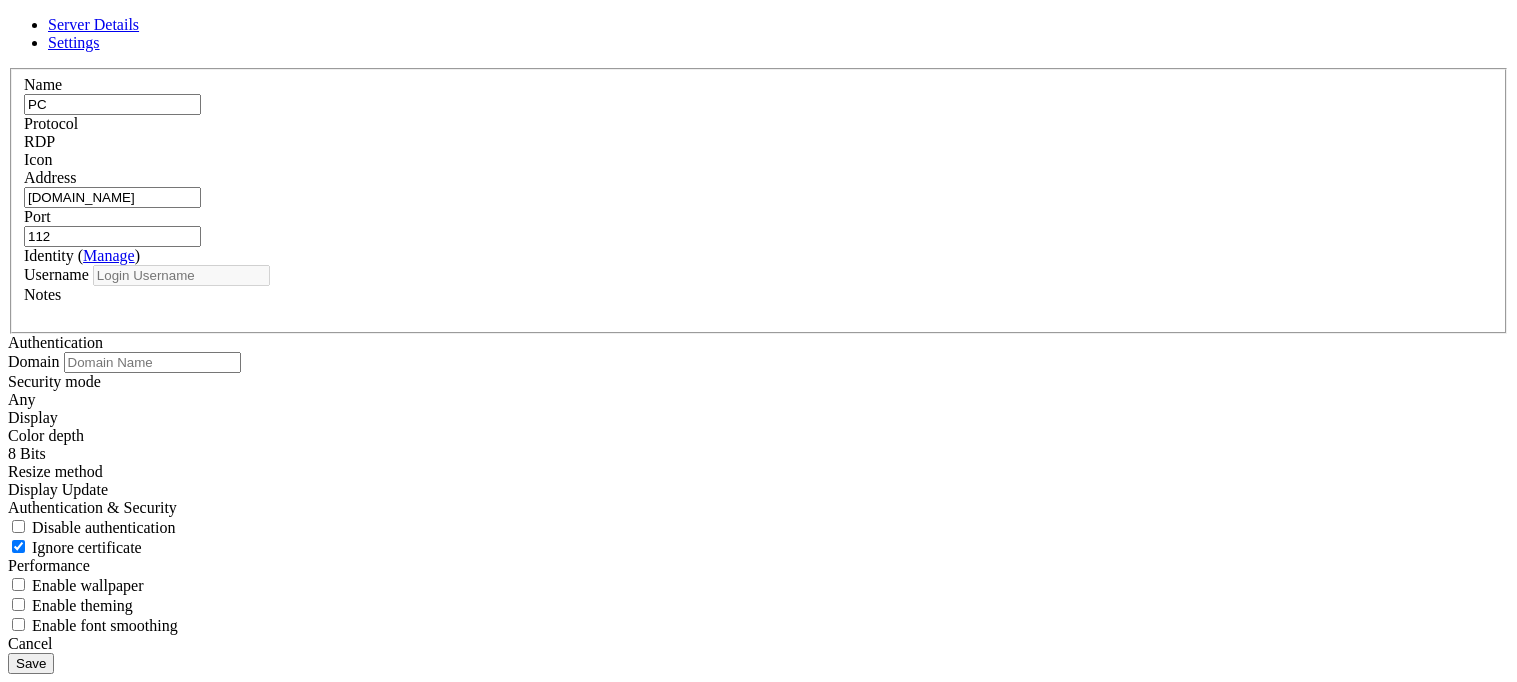 type on "[EMAIL_ADDRESS][DOMAIN_NAME]" 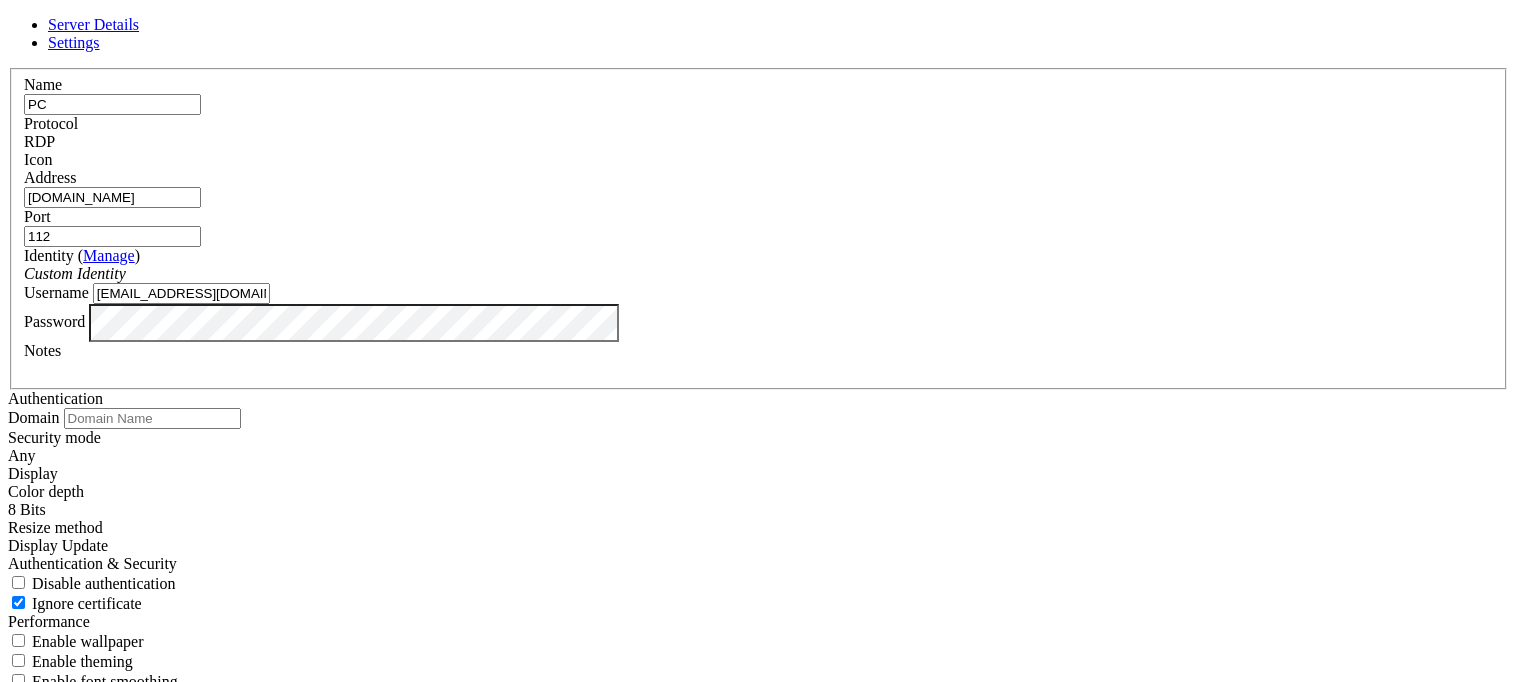 drag, startPoint x: 747, startPoint y: 383, endPoint x: 413, endPoint y: 353, distance: 335.3446 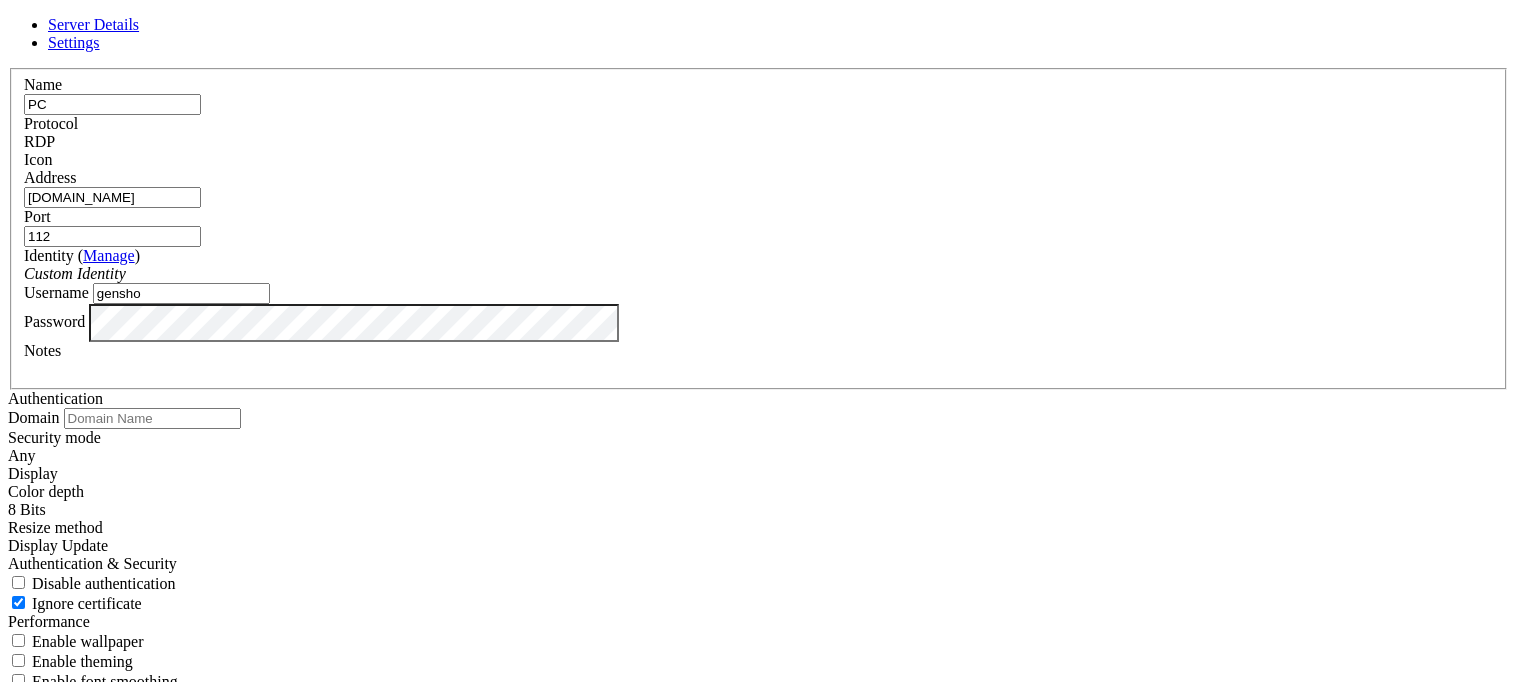 type on "gensho" 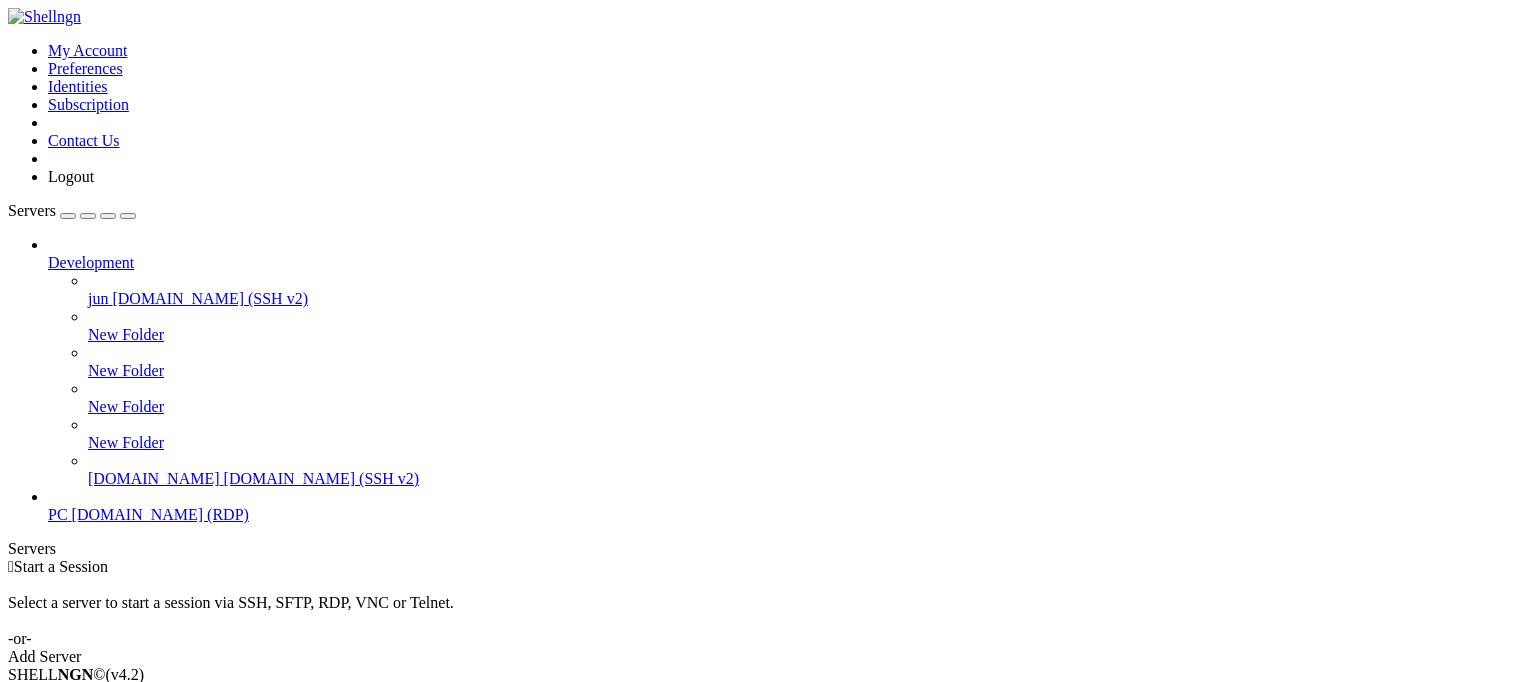 click on "PC" at bounding box center [58, 514] 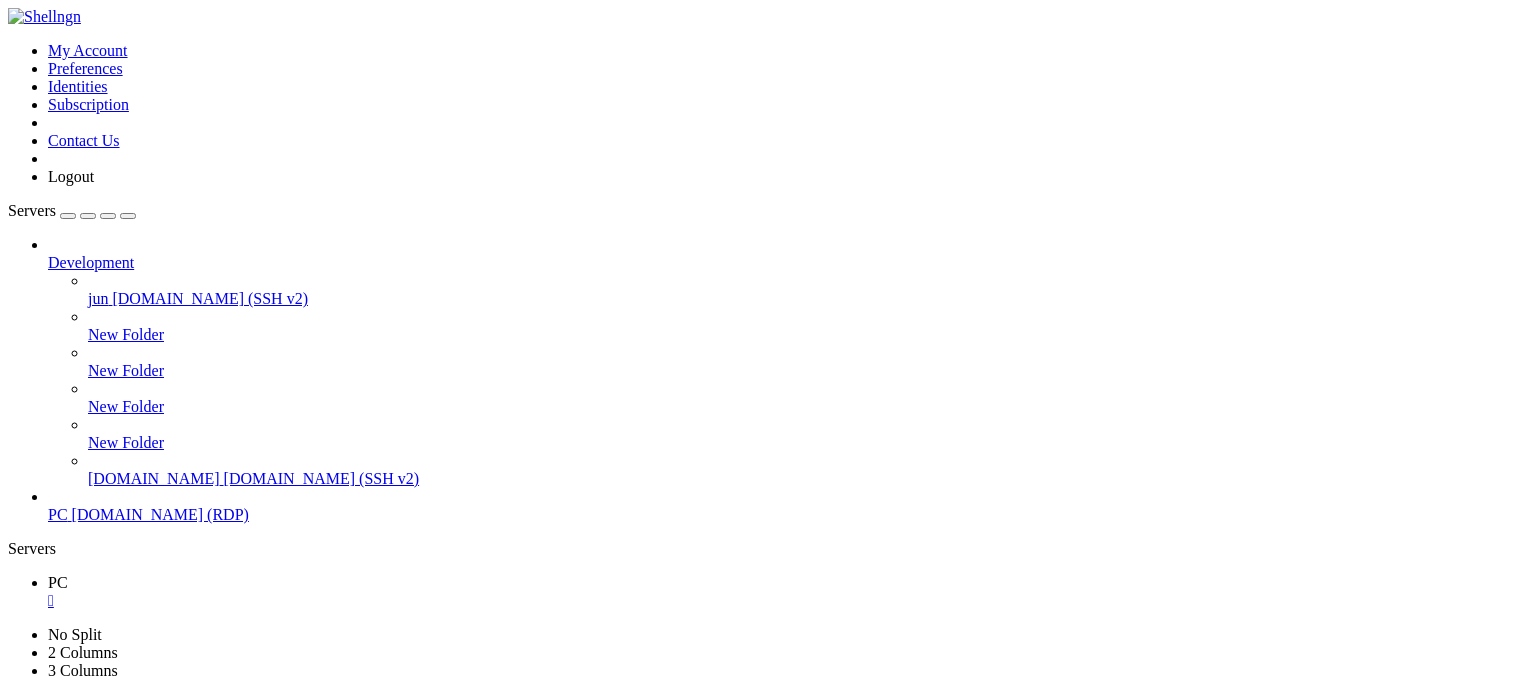 scroll, scrollTop: 0, scrollLeft: 0, axis: both 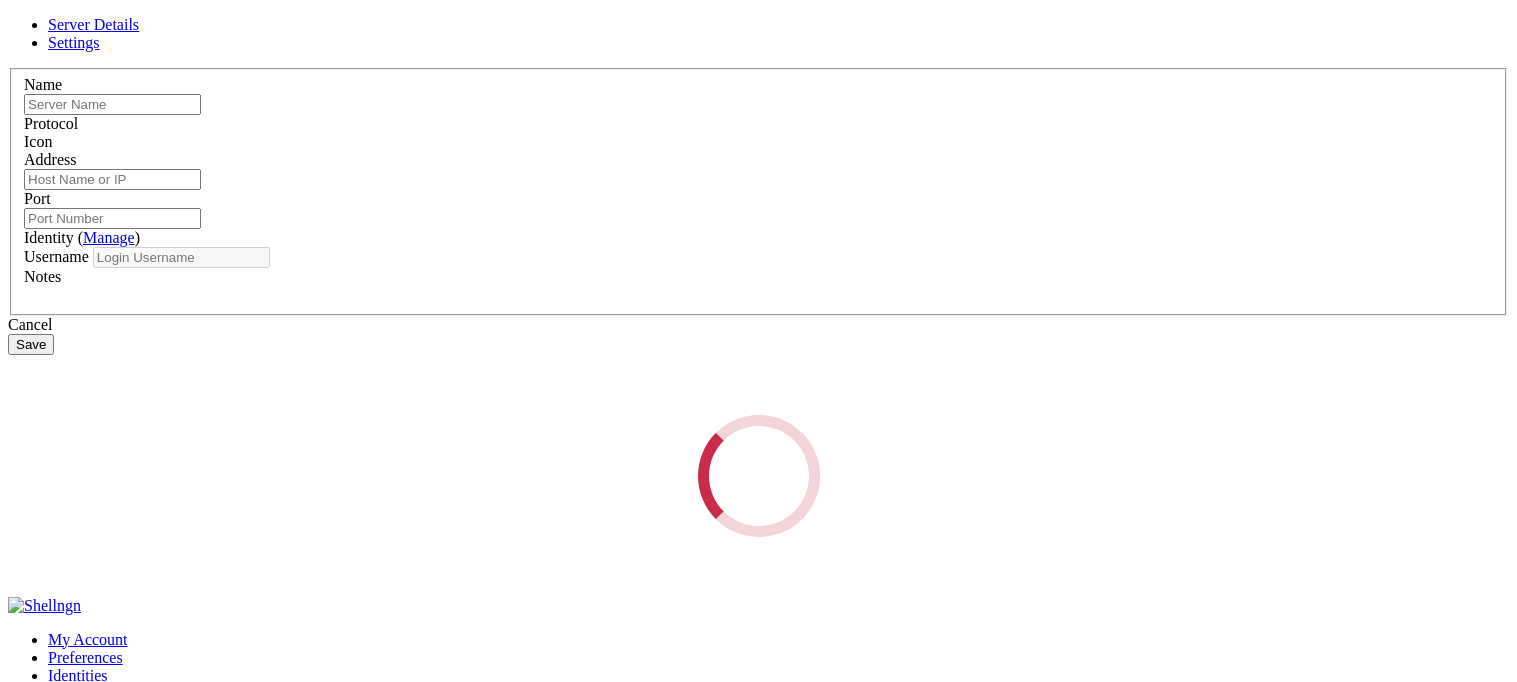 type on "PC" 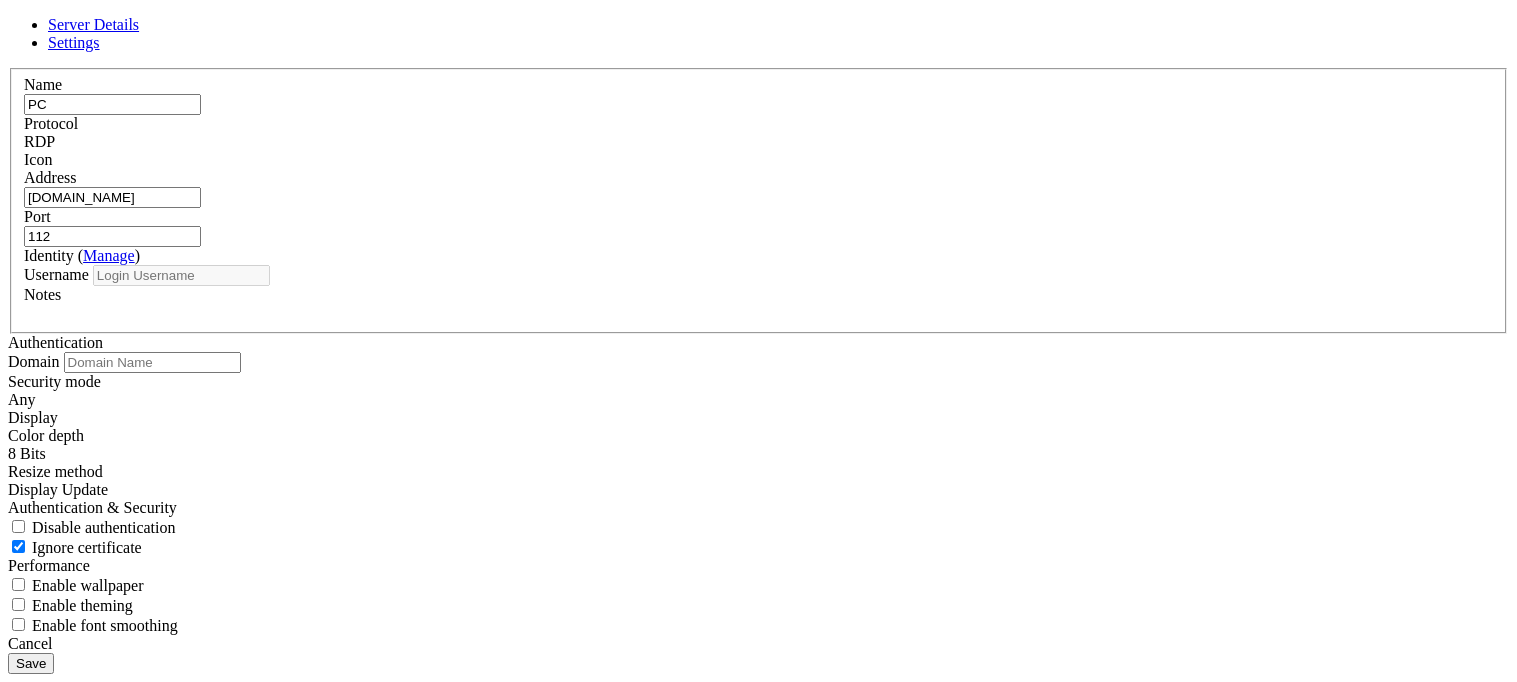 type on "gensho" 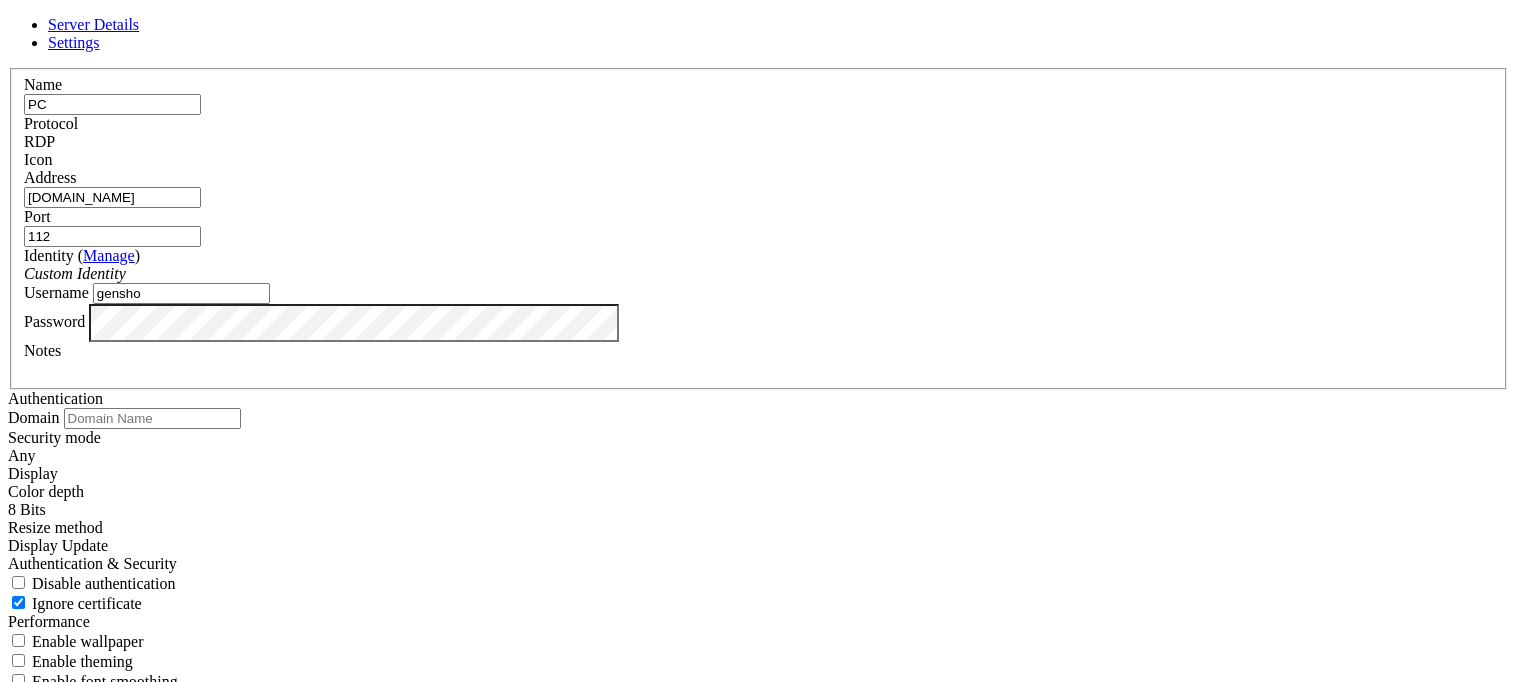 drag, startPoint x: 673, startPoint y: 383, endPoint x: 301, endPoint y: 393, distance: 372.1344 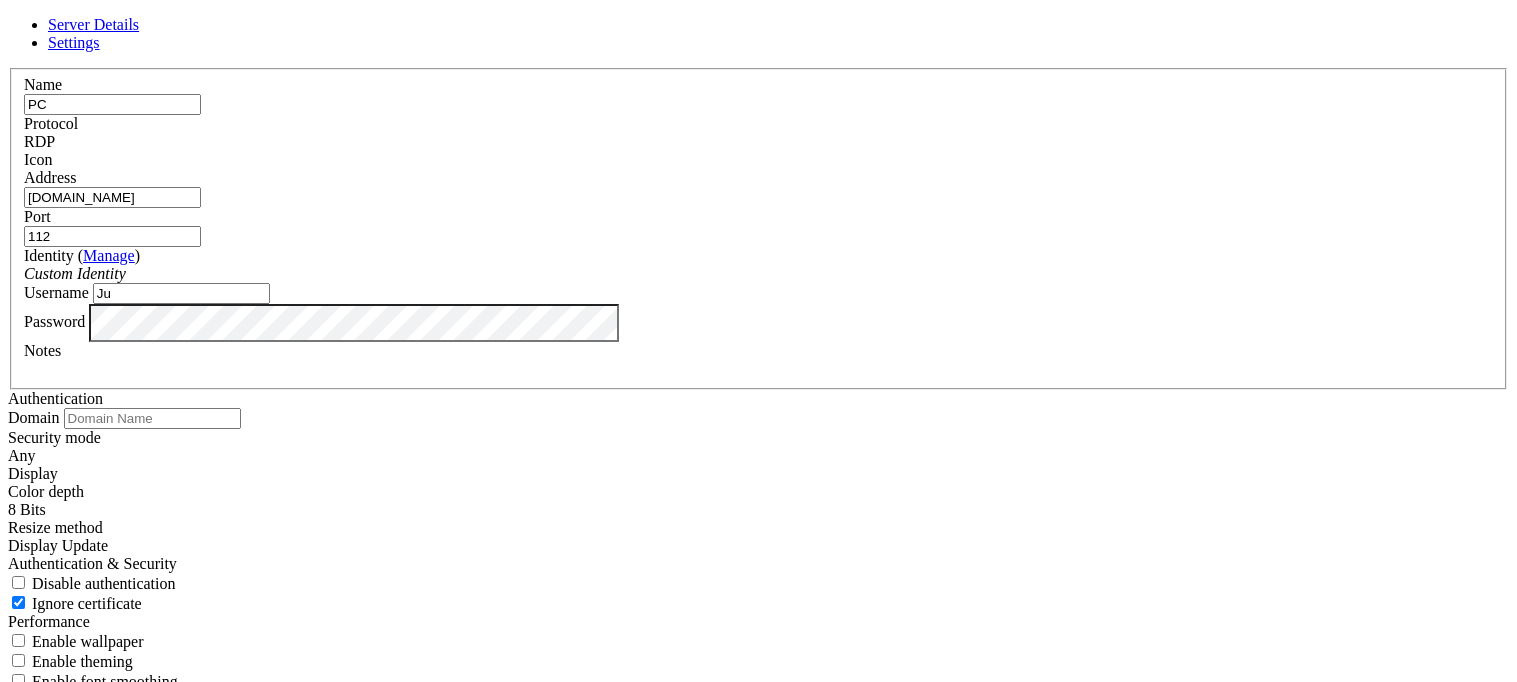 type on "J" 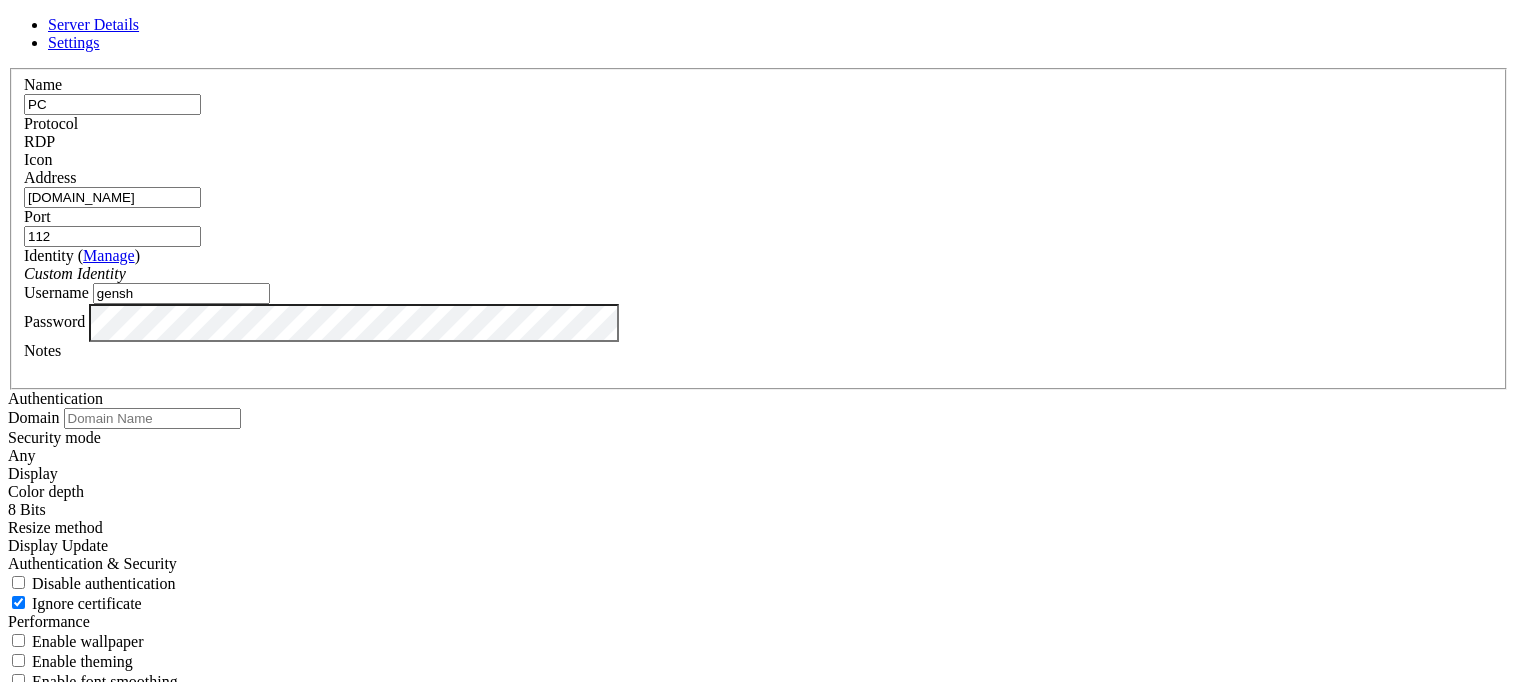 type on "gensho" 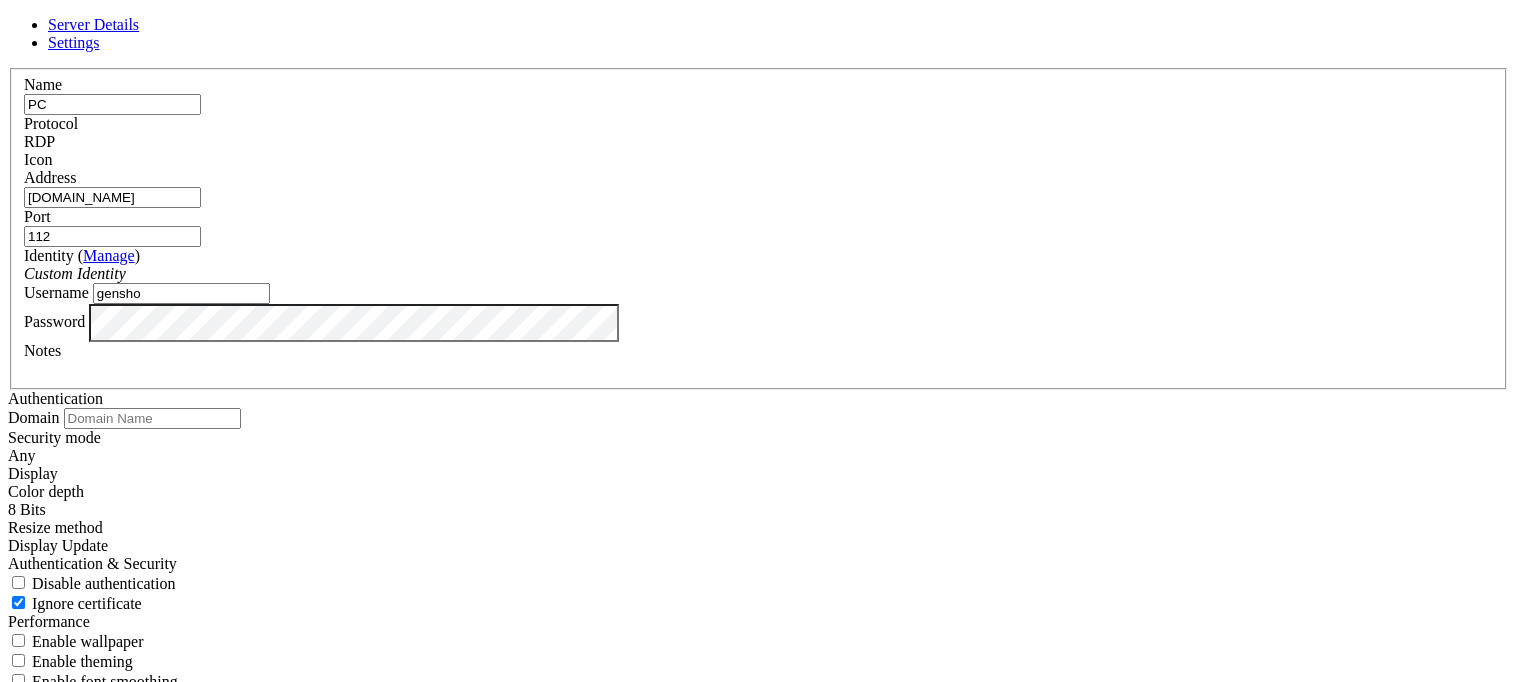click on "Save" at bounding box center (31, 719) 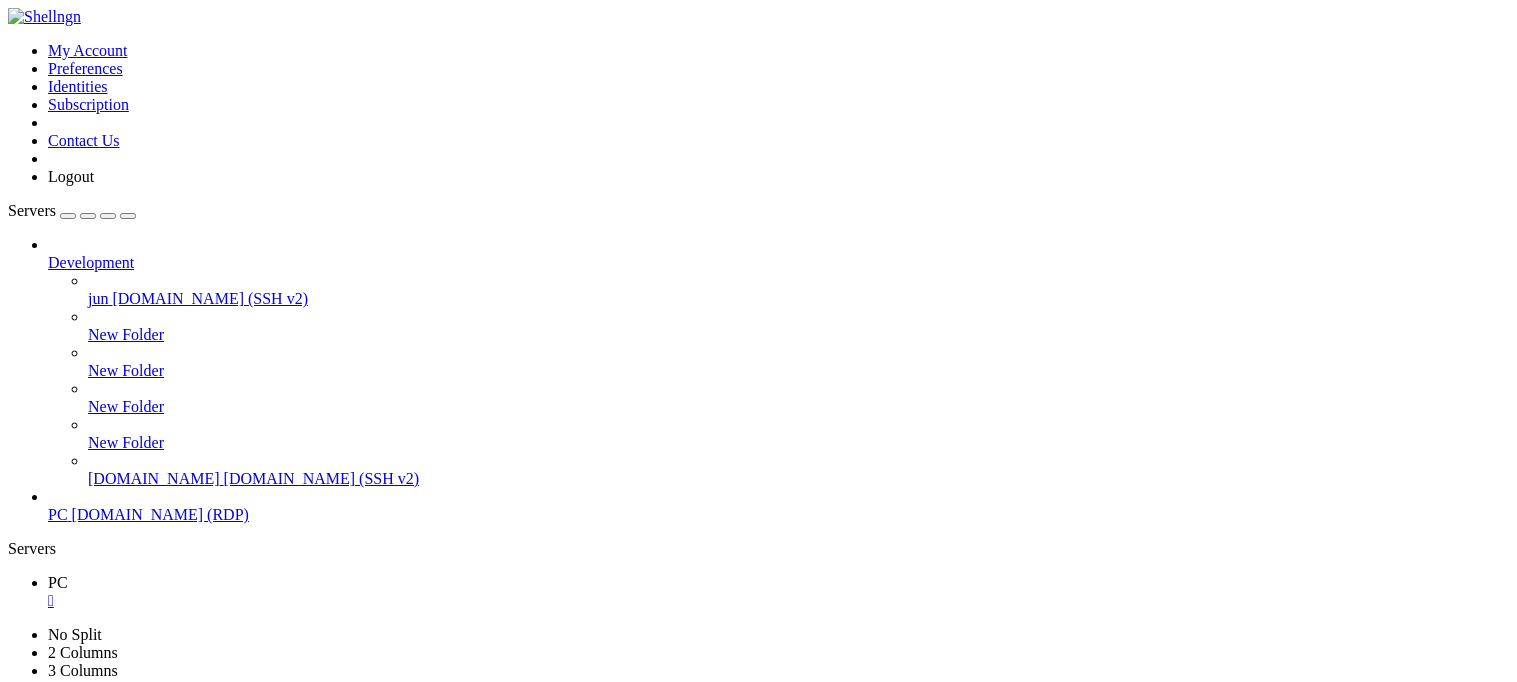 click on "[DOMAIN_NAME] (RDP)" at bounding box center (160, 514) 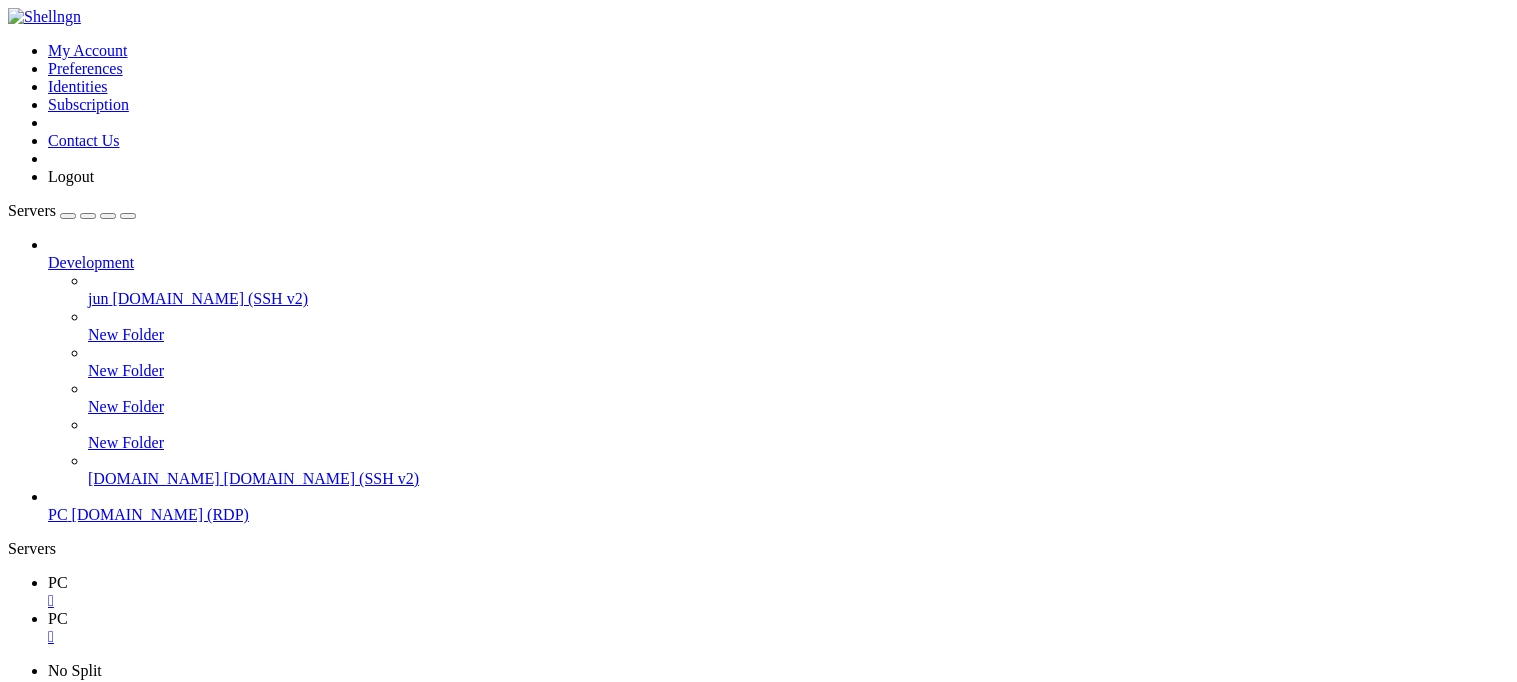 scroll, scrollTop: 0, scrollLeft: 0, axis: both 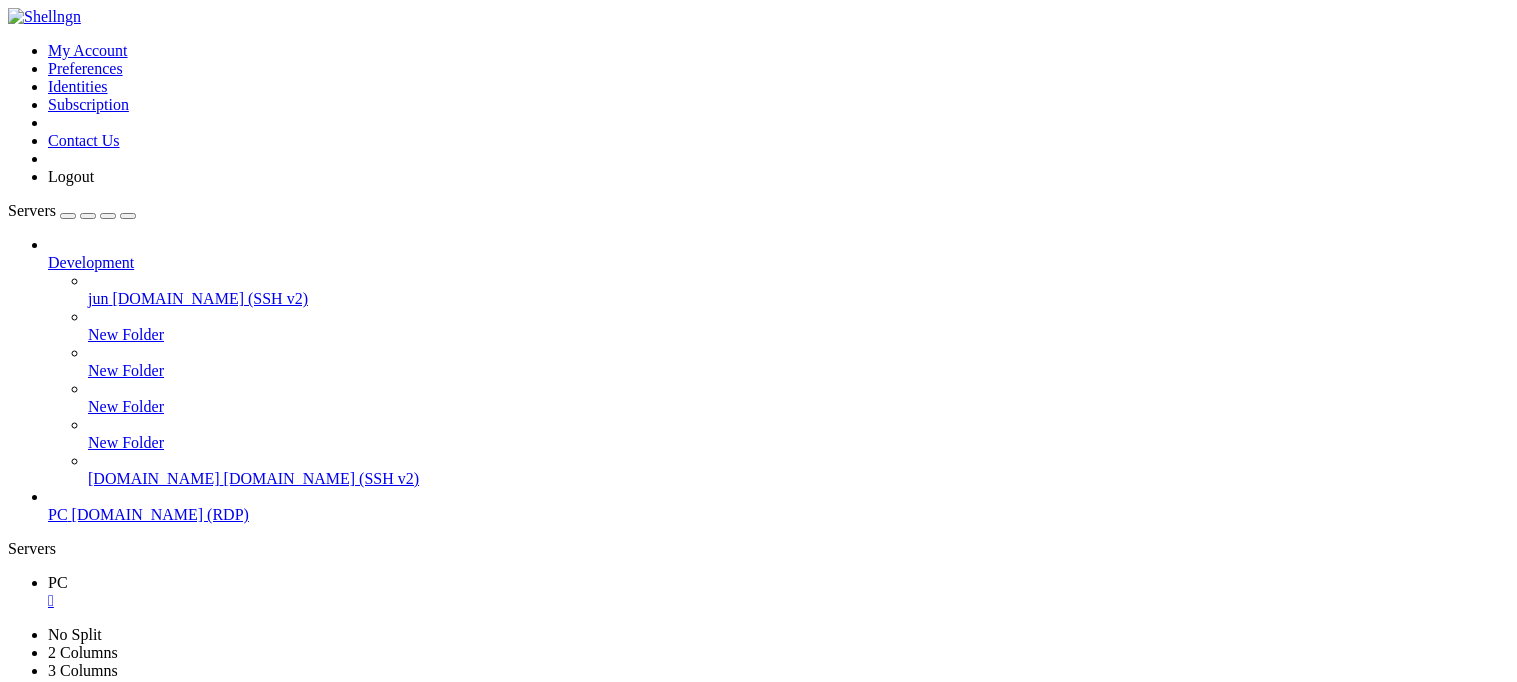 click on "" at bounding box center (261, 760) 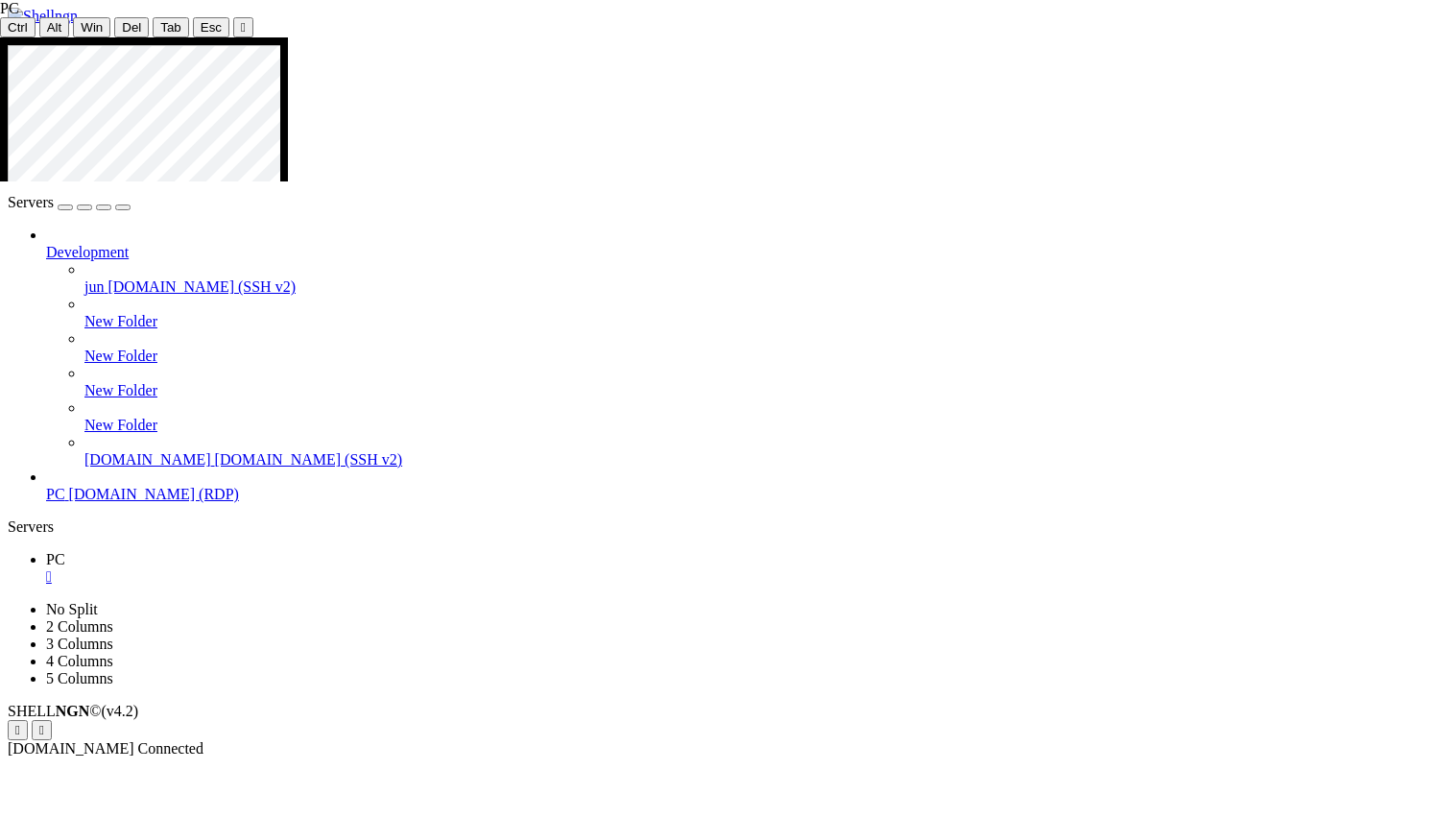click at bounding box center [735, 1189] 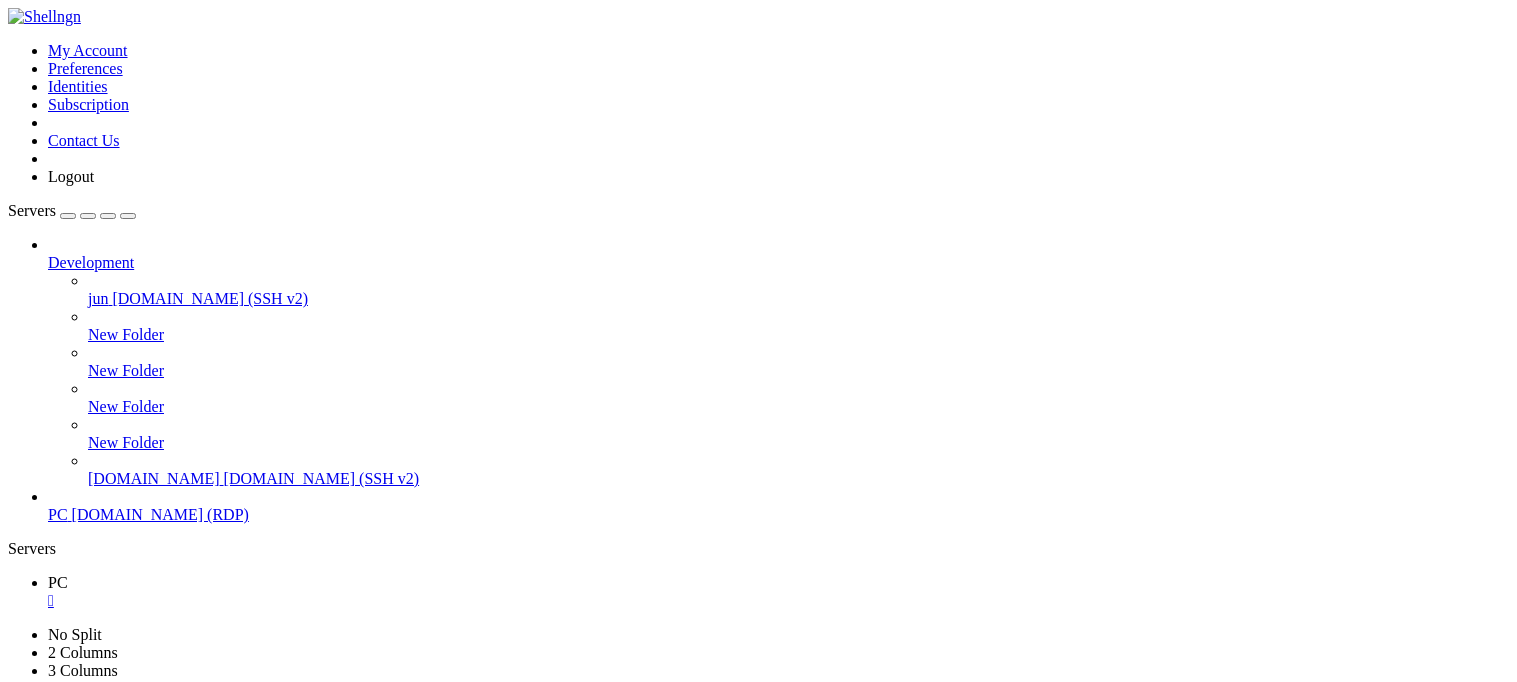 click on "Properties" at bounding box center (139, 1119) 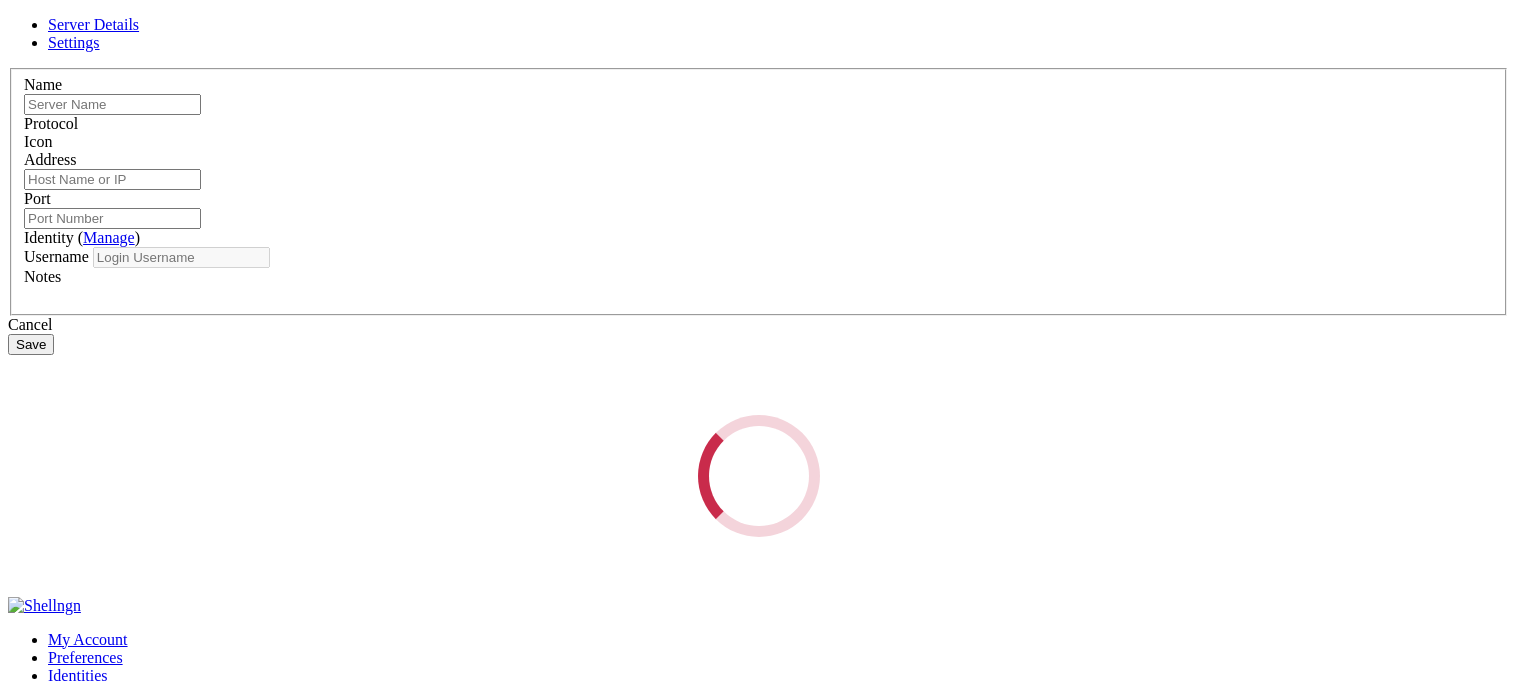 type on "PC" 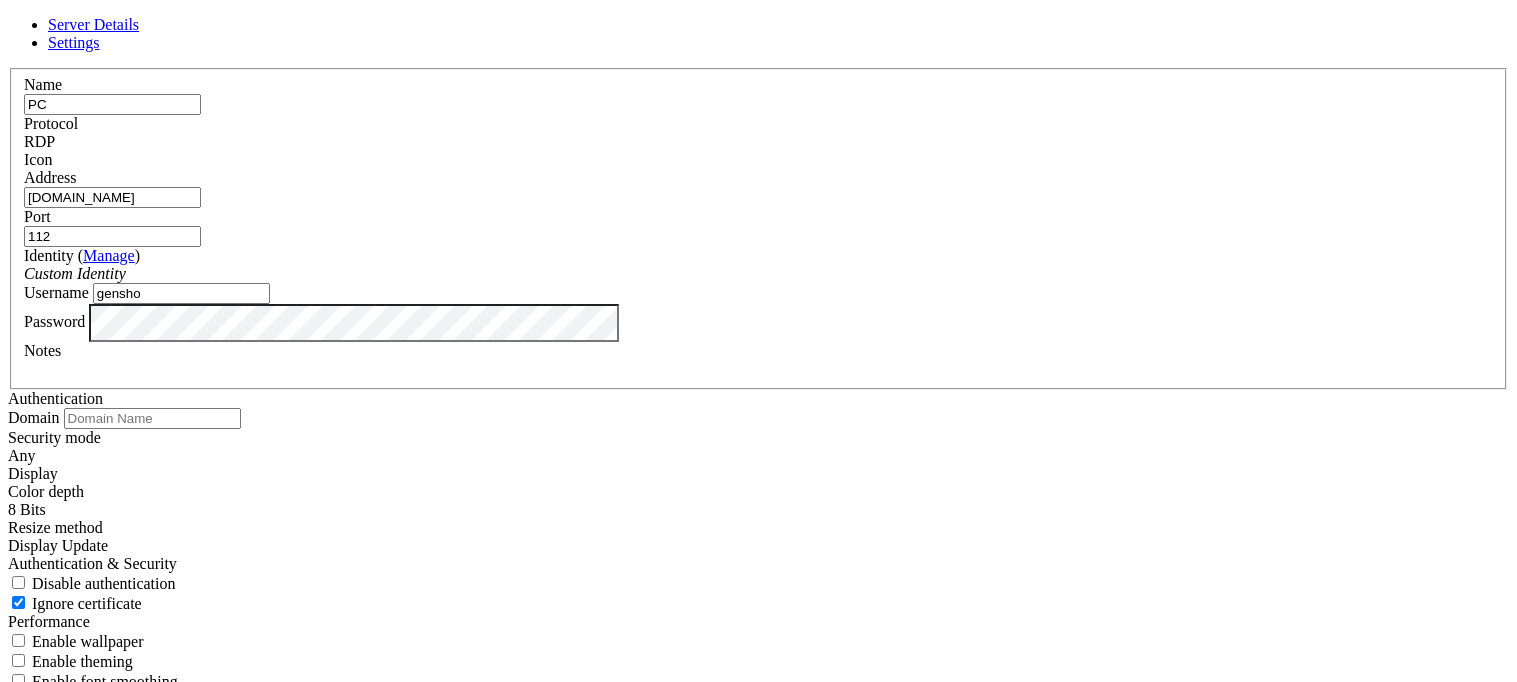 click on "Server Details
Settings
Name
PC
Protocol
RDP
Icon" at bounding box center (758, 373) 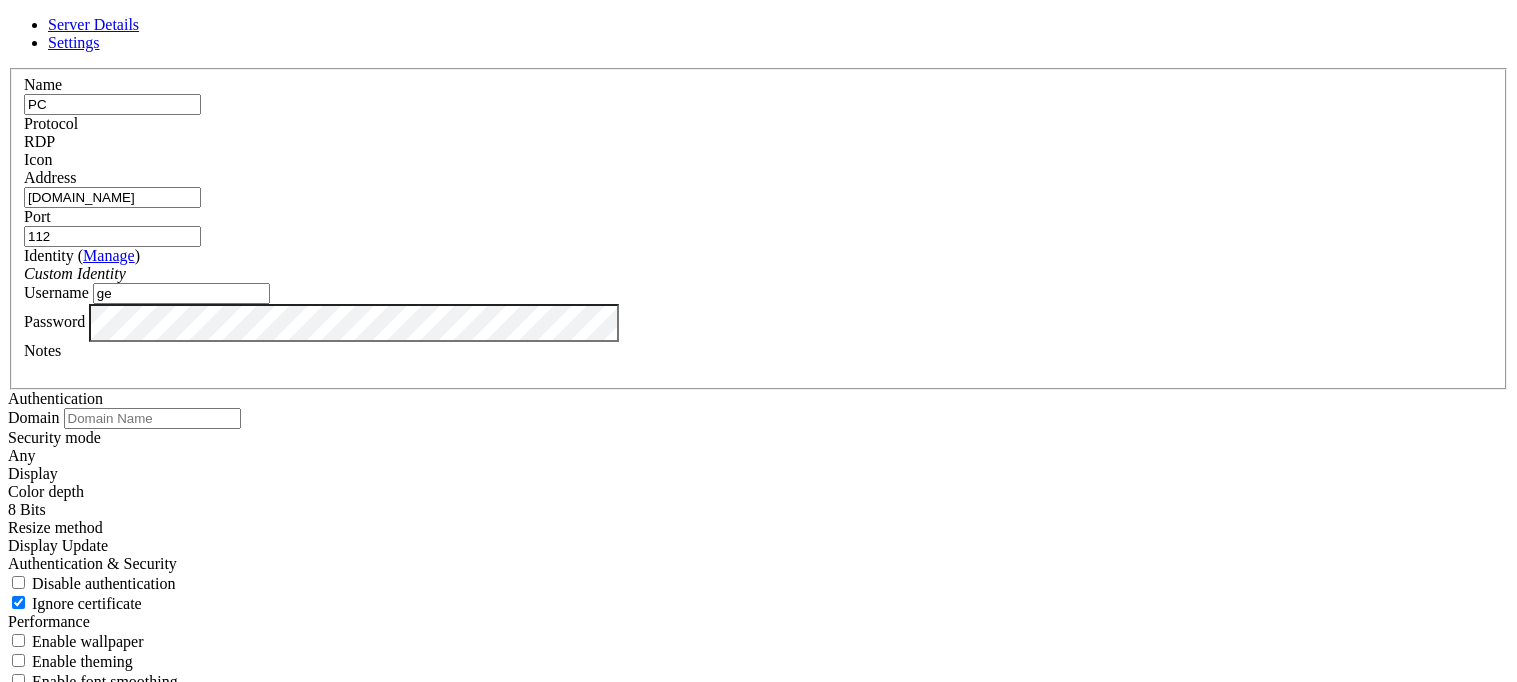 type on "g" 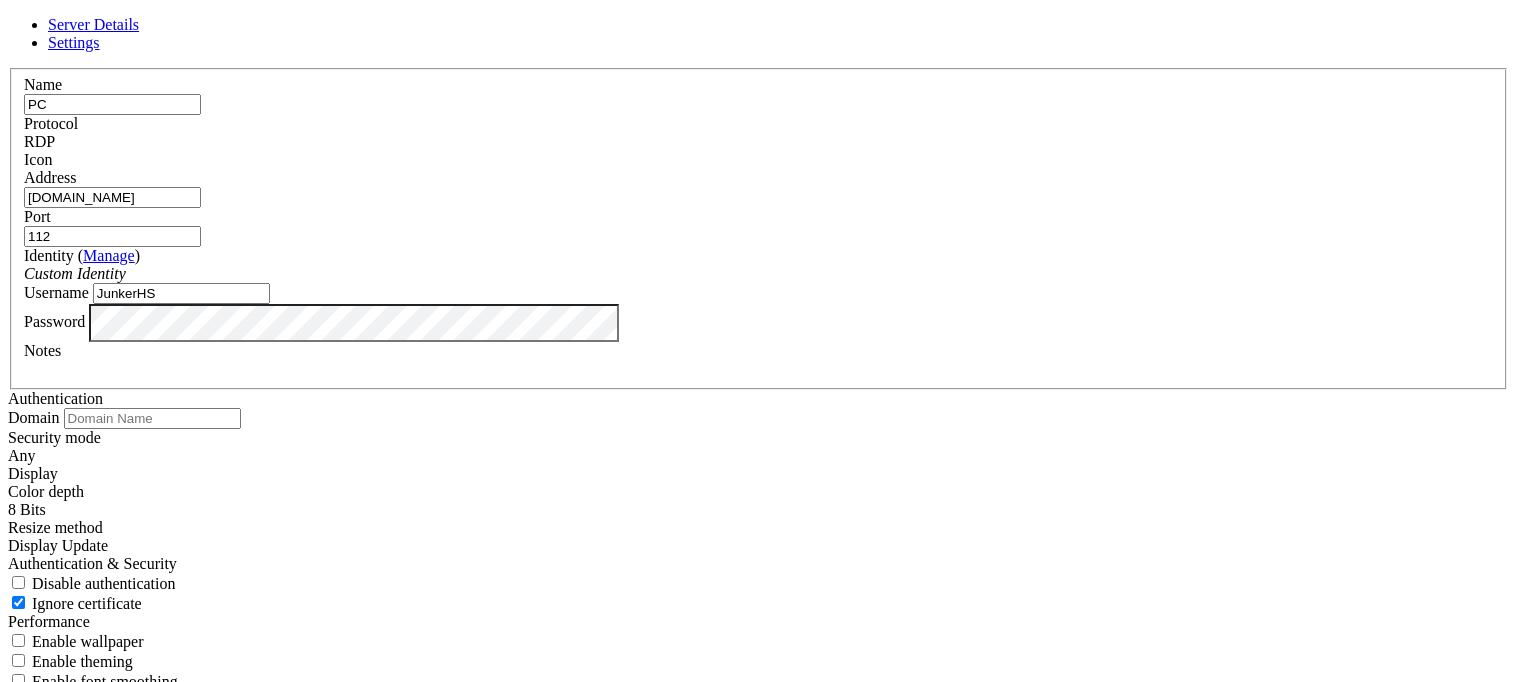 type on "JunkerHS" 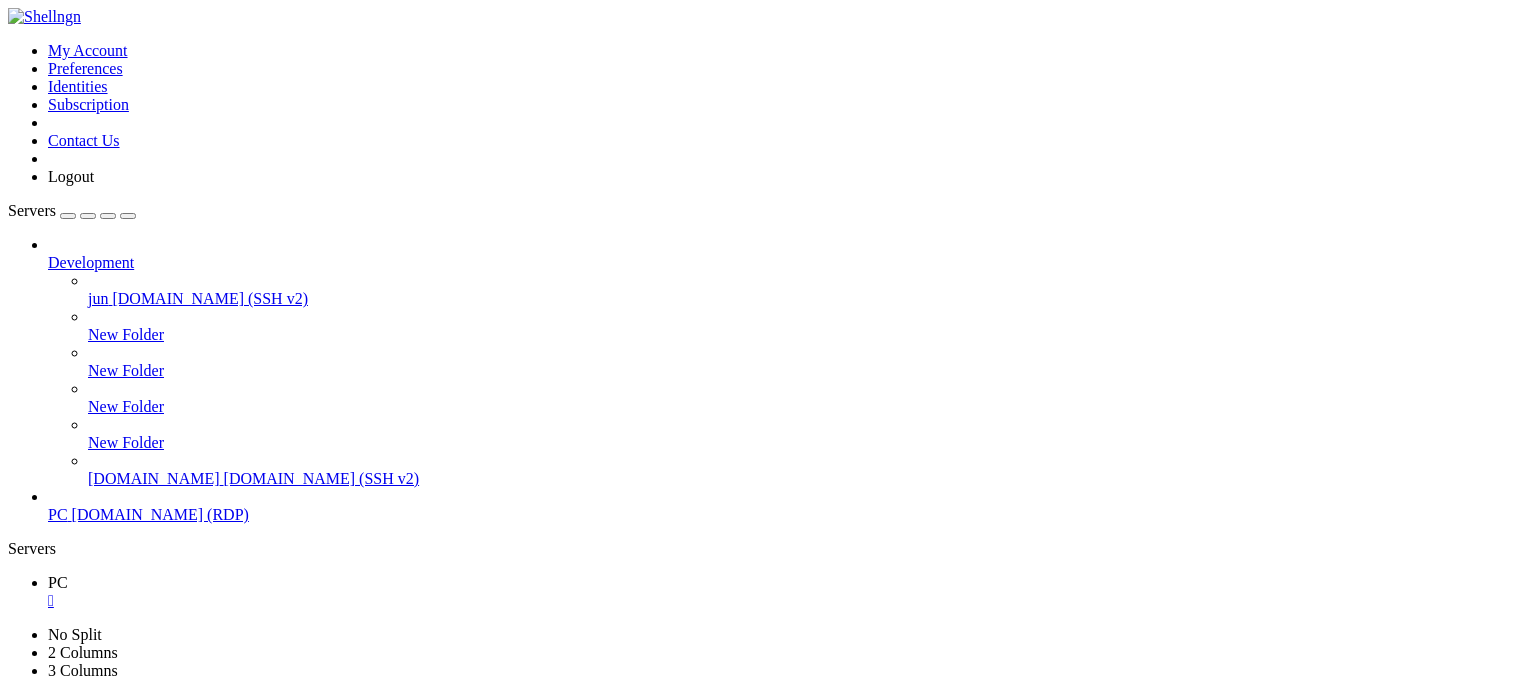 click on "PC" at bounding box center [58, 514] 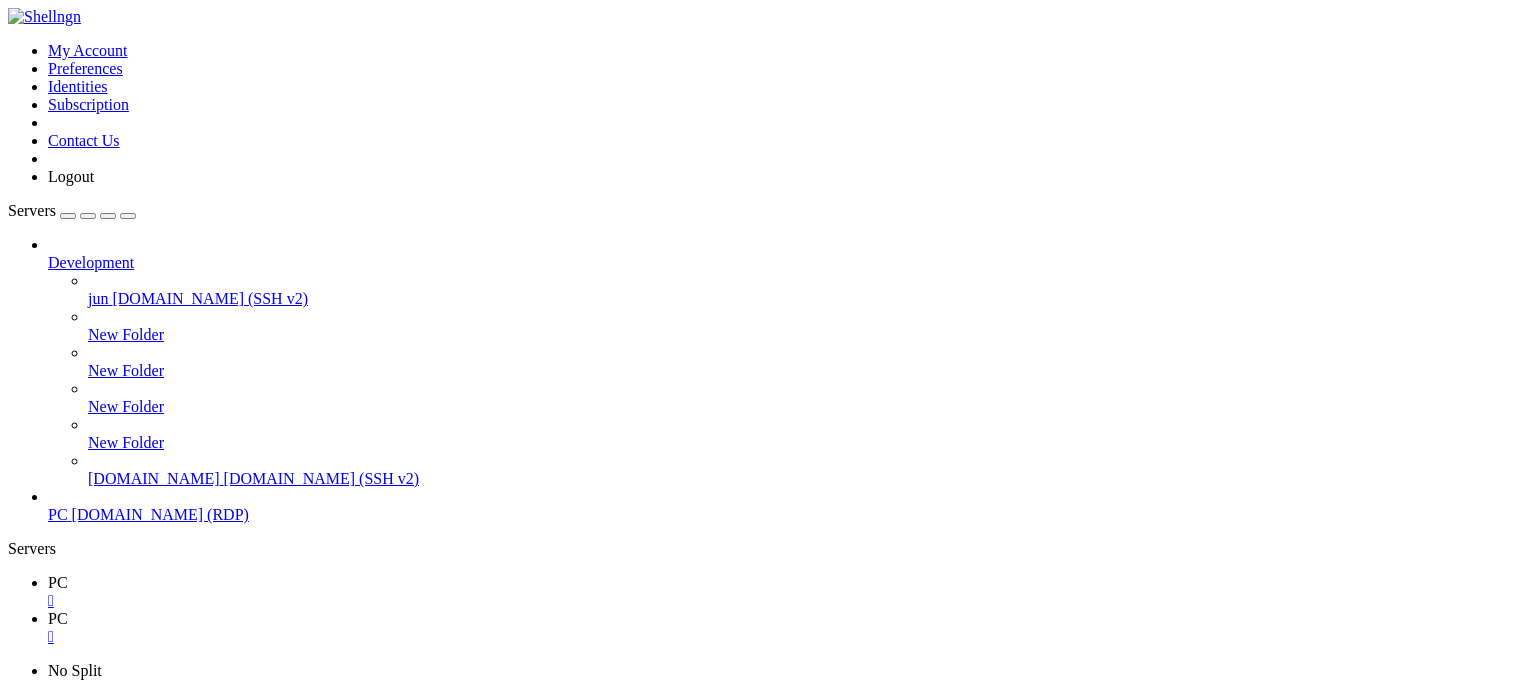 scroll, scrollTop: 0, scrollLeft: 0, axis: both 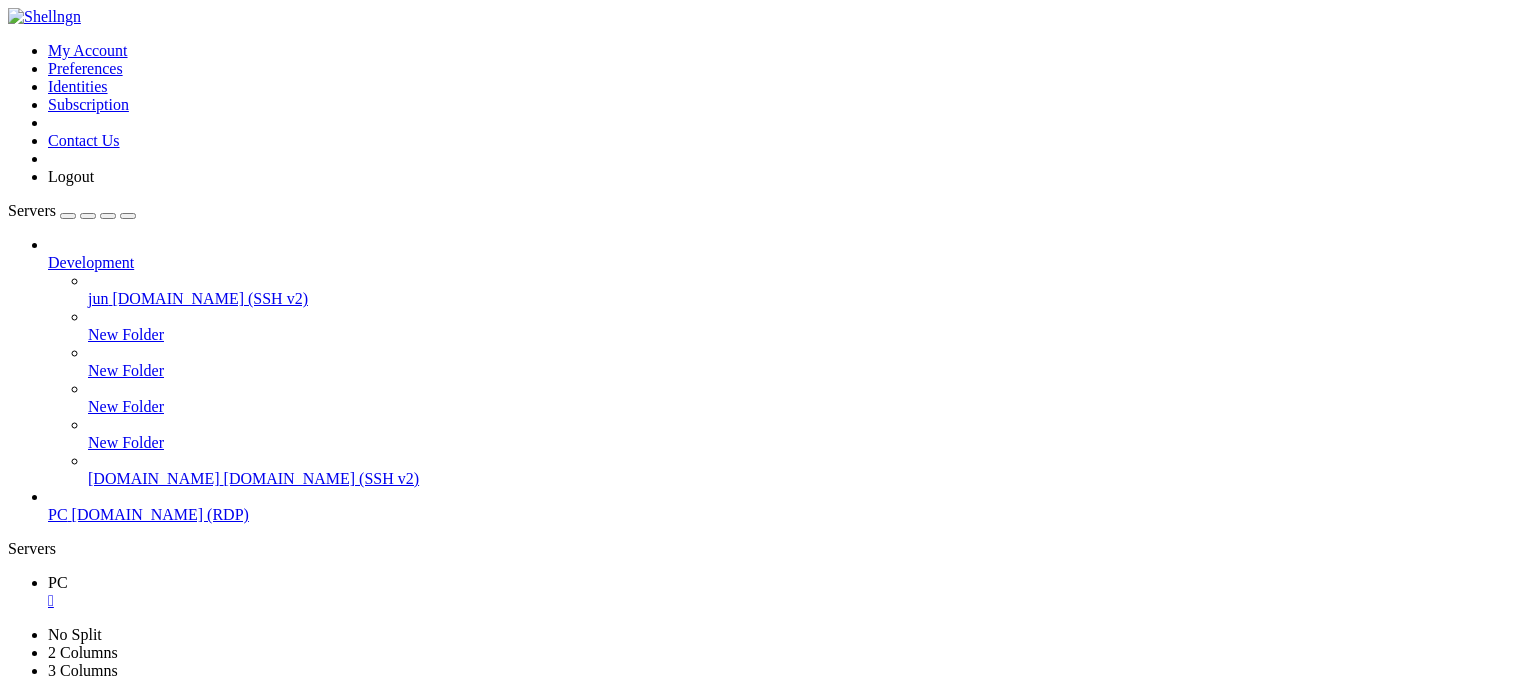 click on "Reconnect" at bounding box center (48, 978) 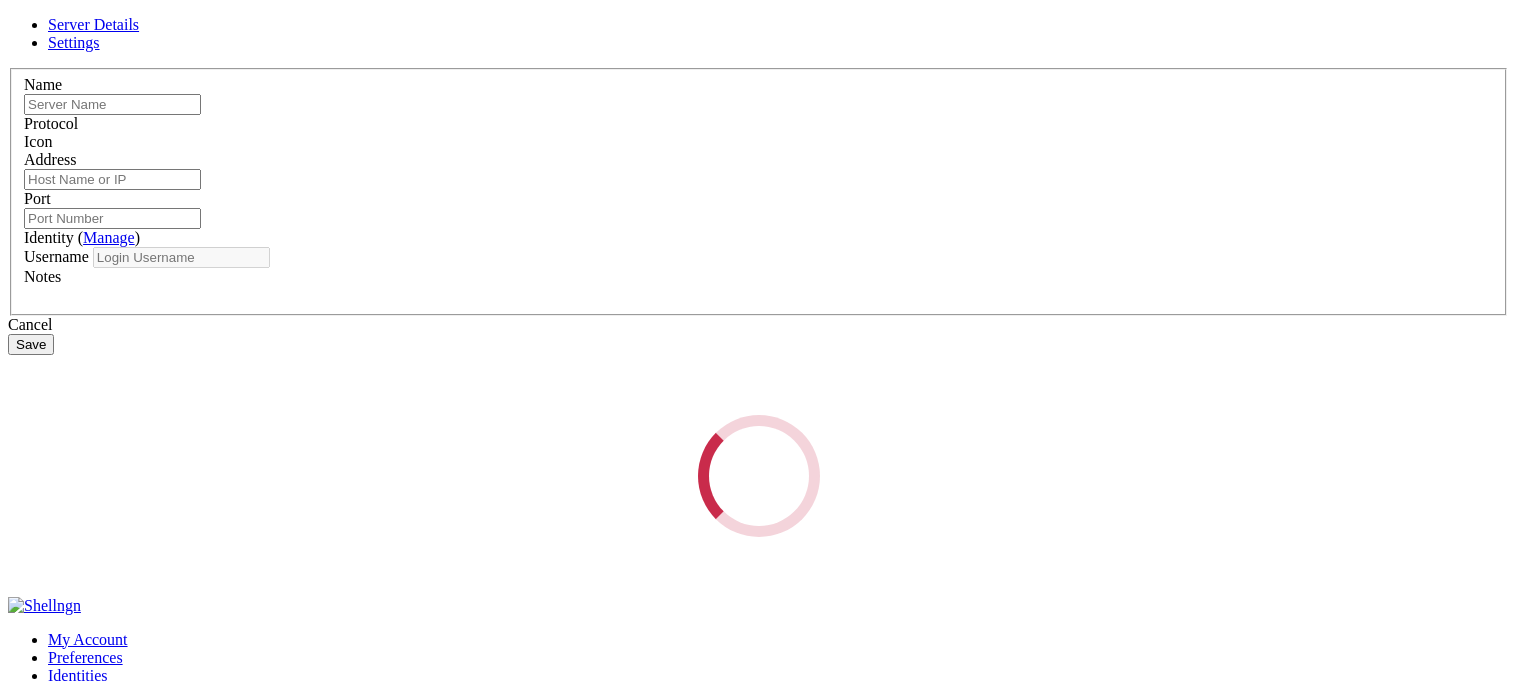 type on "PC" 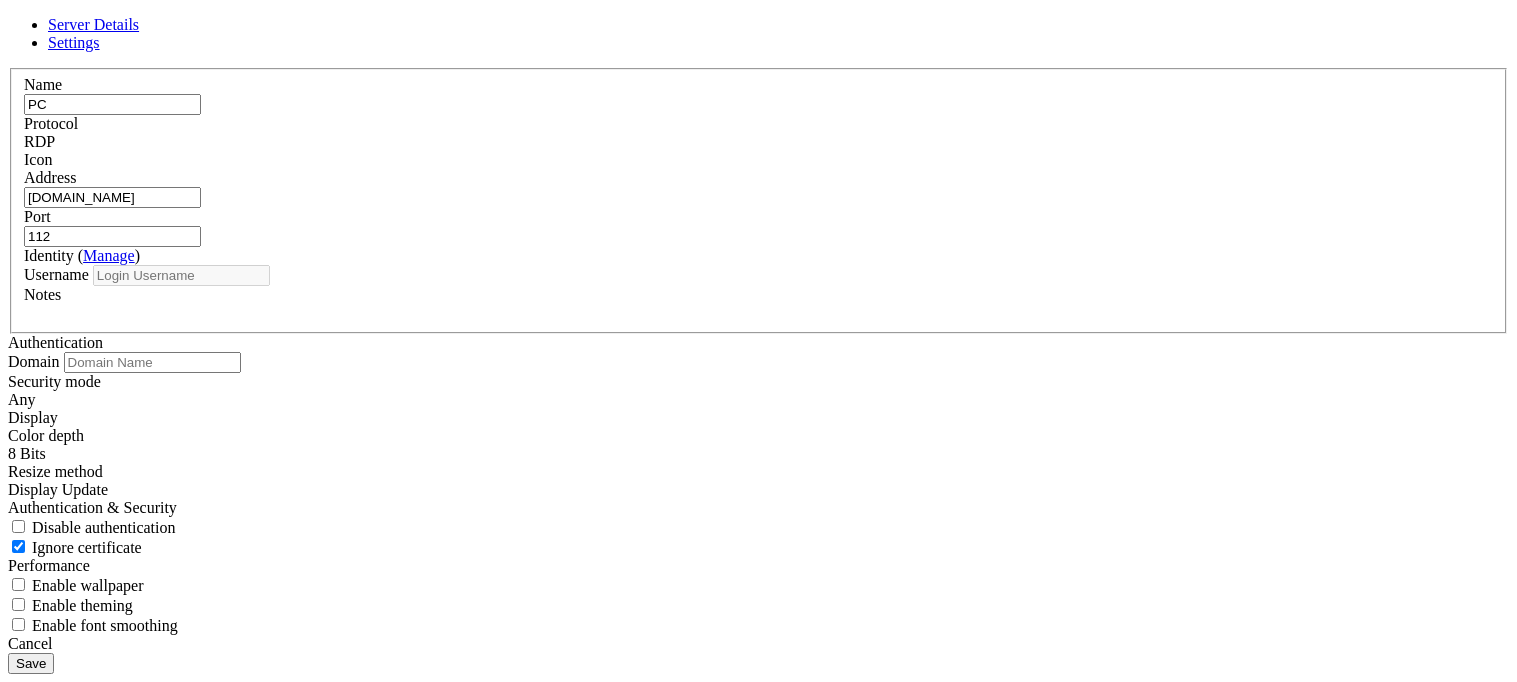 type on "JunkerHS" 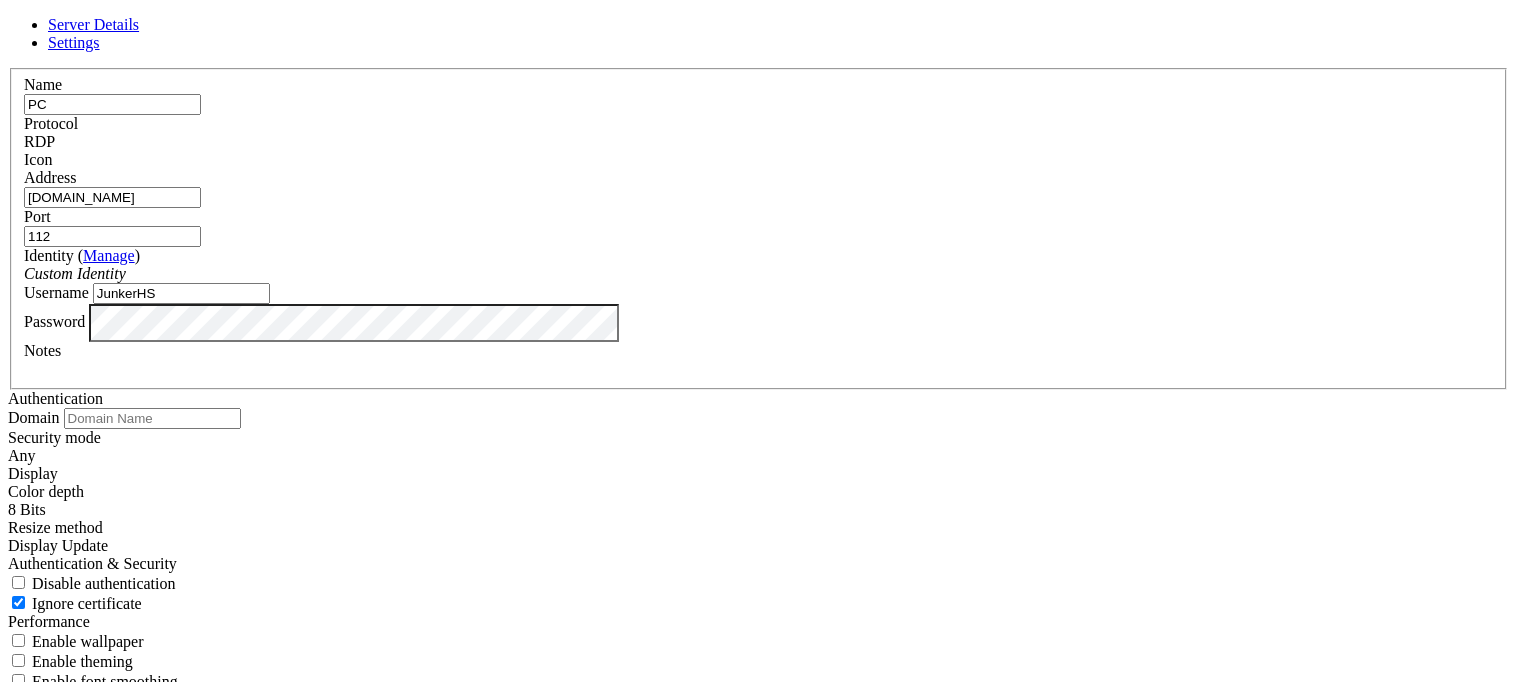 drag, startPoint x: 682, startPoint y: 394, endPoint x: 20, endPoint y: 381, distance: 662.1276 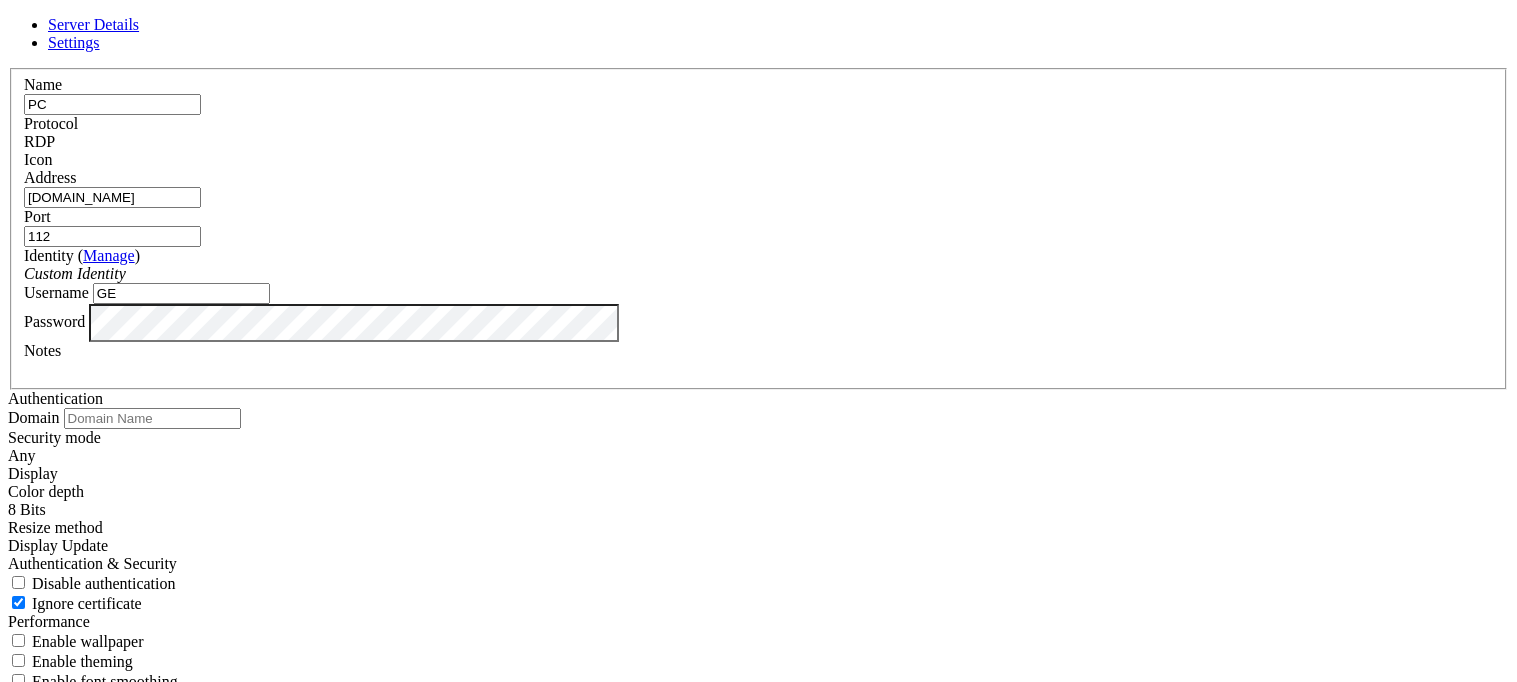 type on "G" 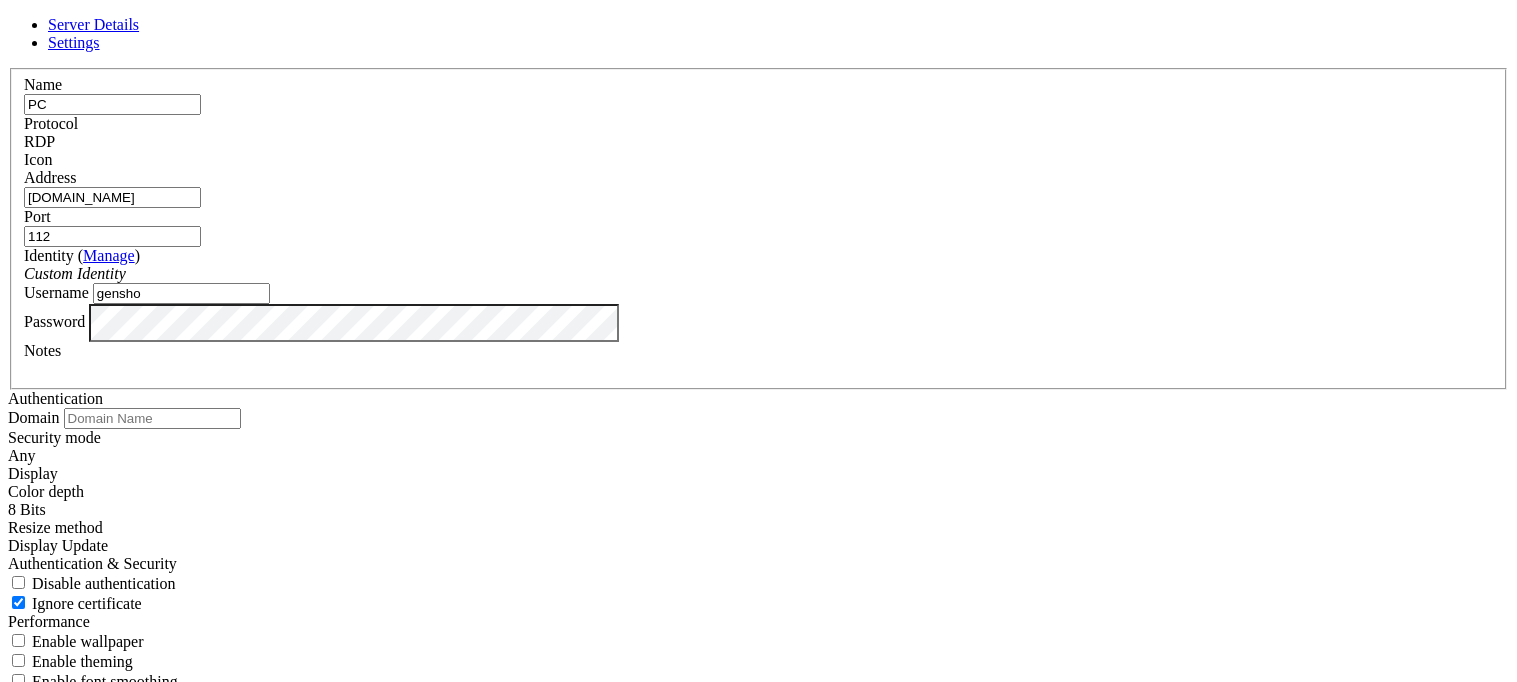 type on "gensho" 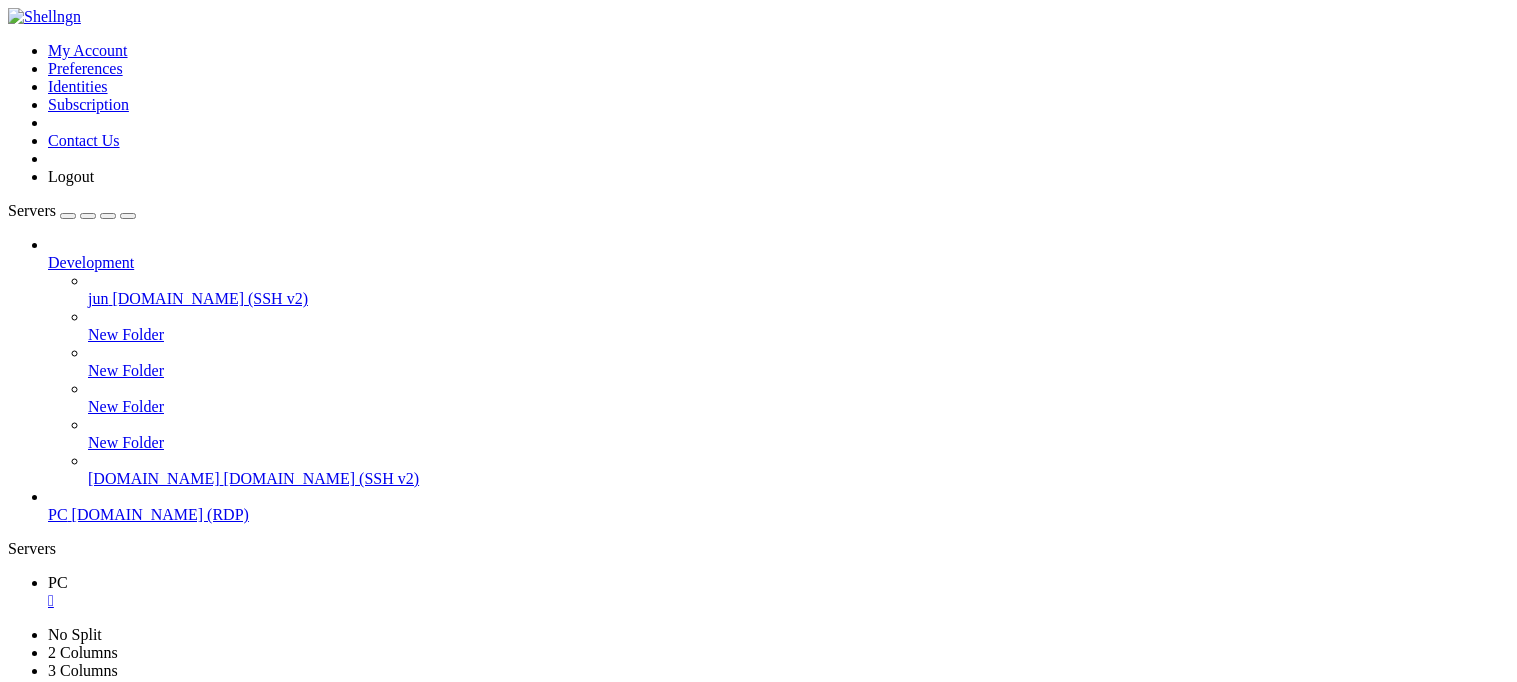 click on "Properties" at bounding box center (80, 1218) 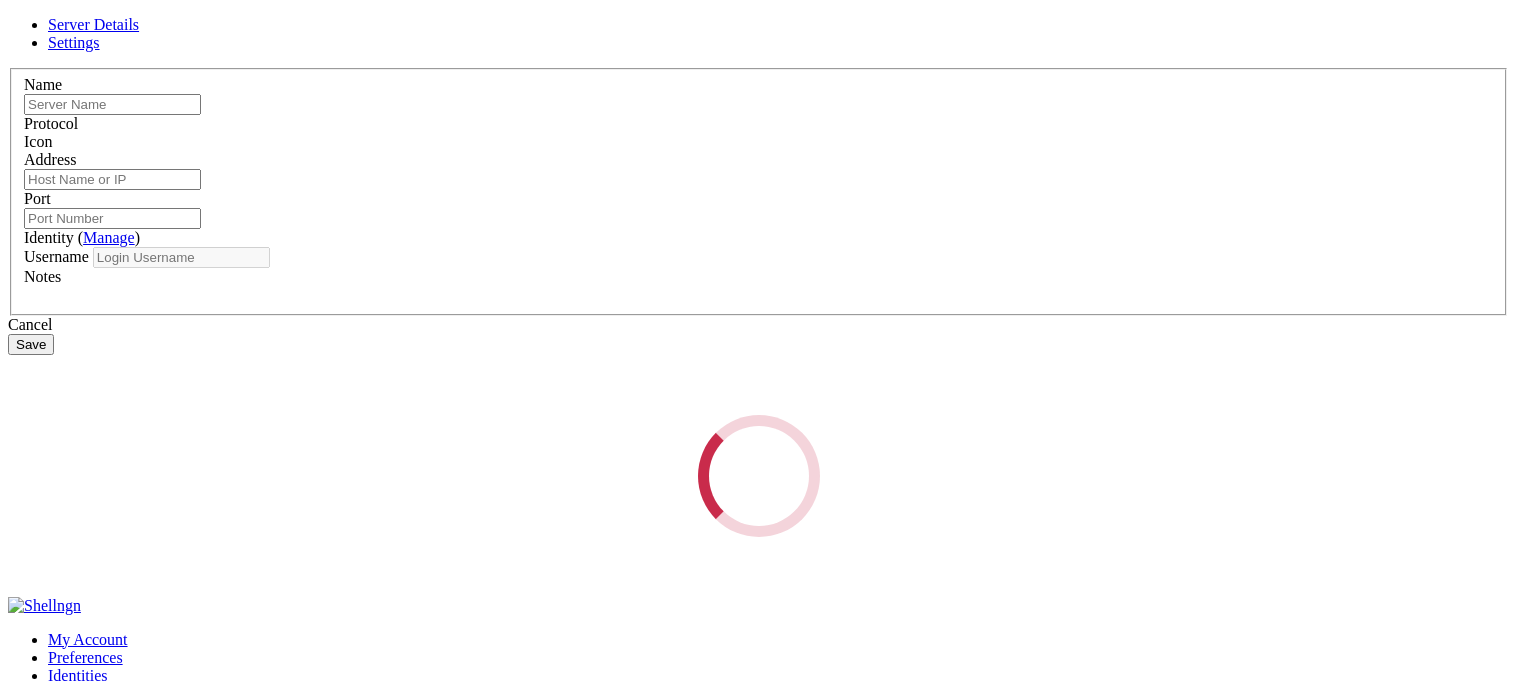type on "PC" 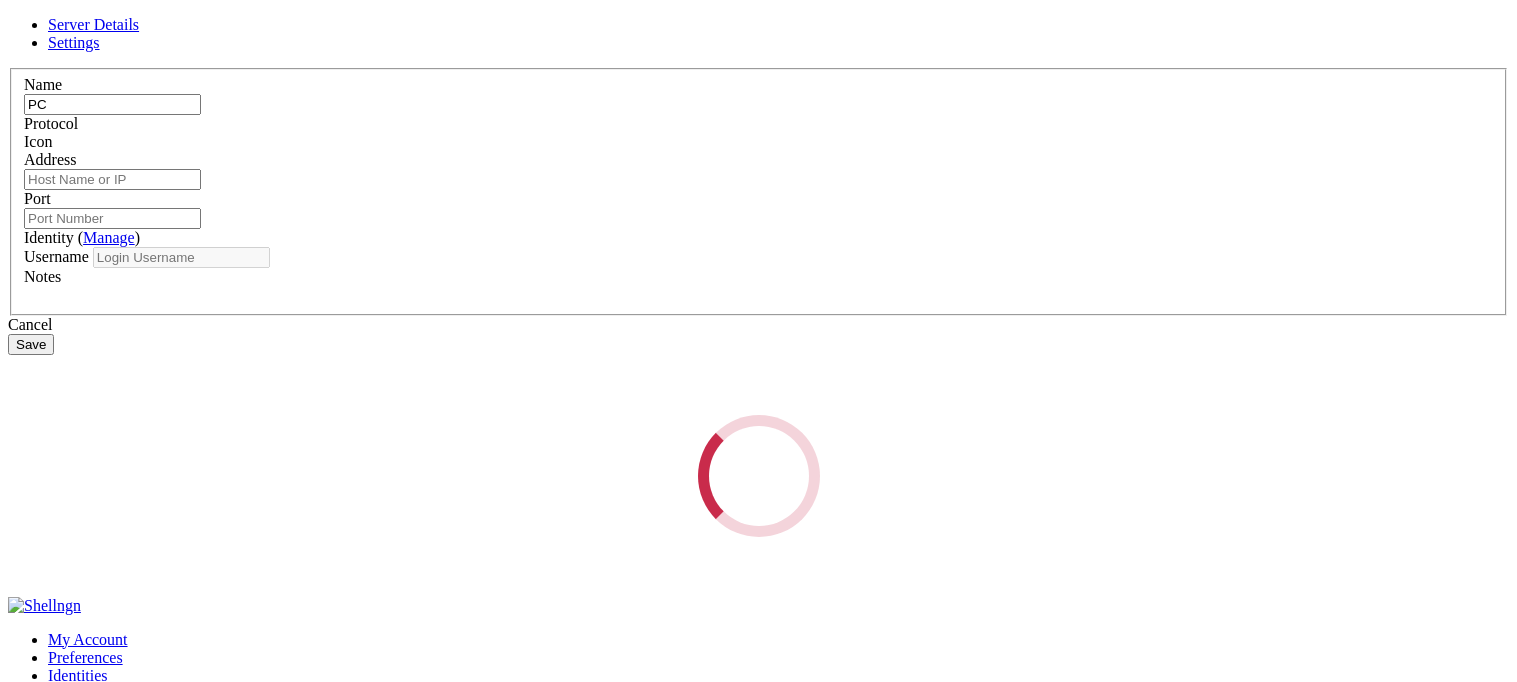 type on "[DOMAIN_NAME]" 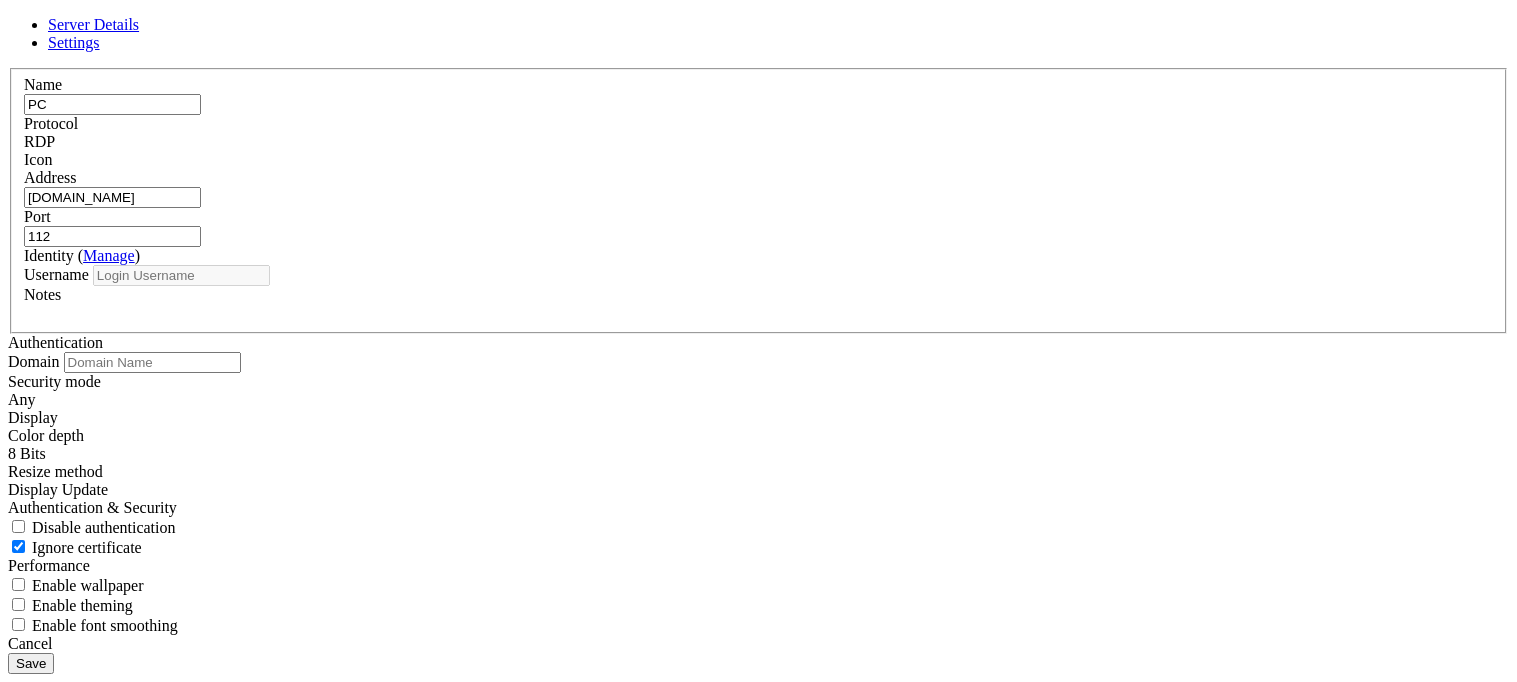 type on "gensho" 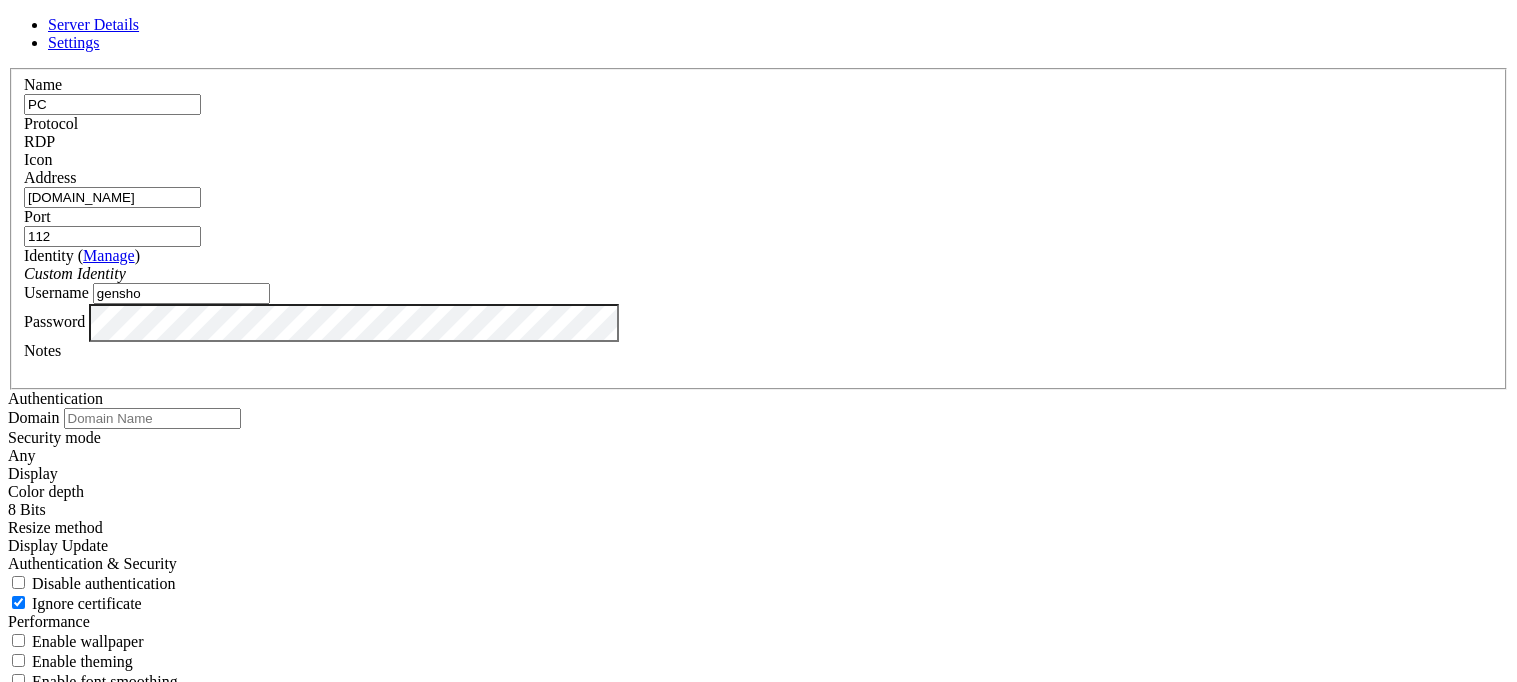 click on "Password" at bounding box center [54, 321] 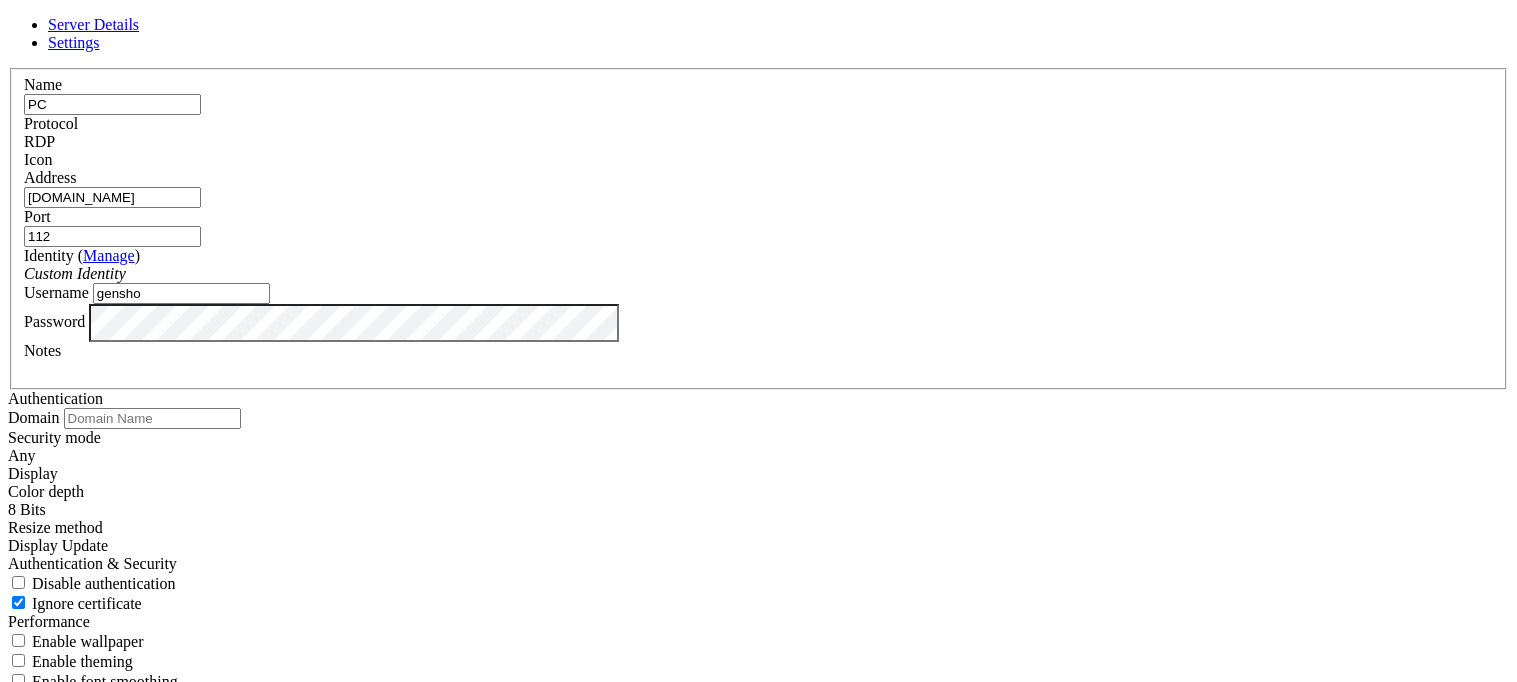 click on "Save" at bounding box center (31, 719) 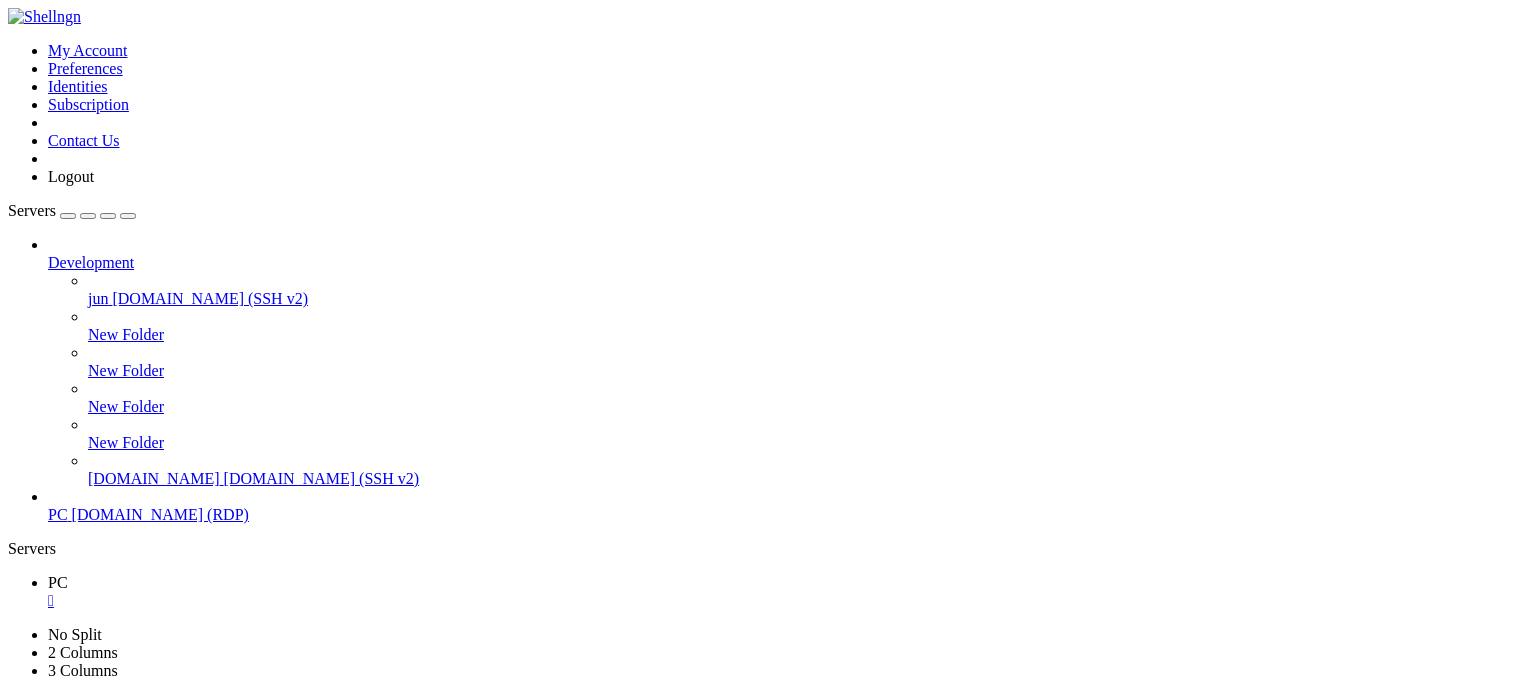 click on "Properties" at bounding box center (80, 1218) 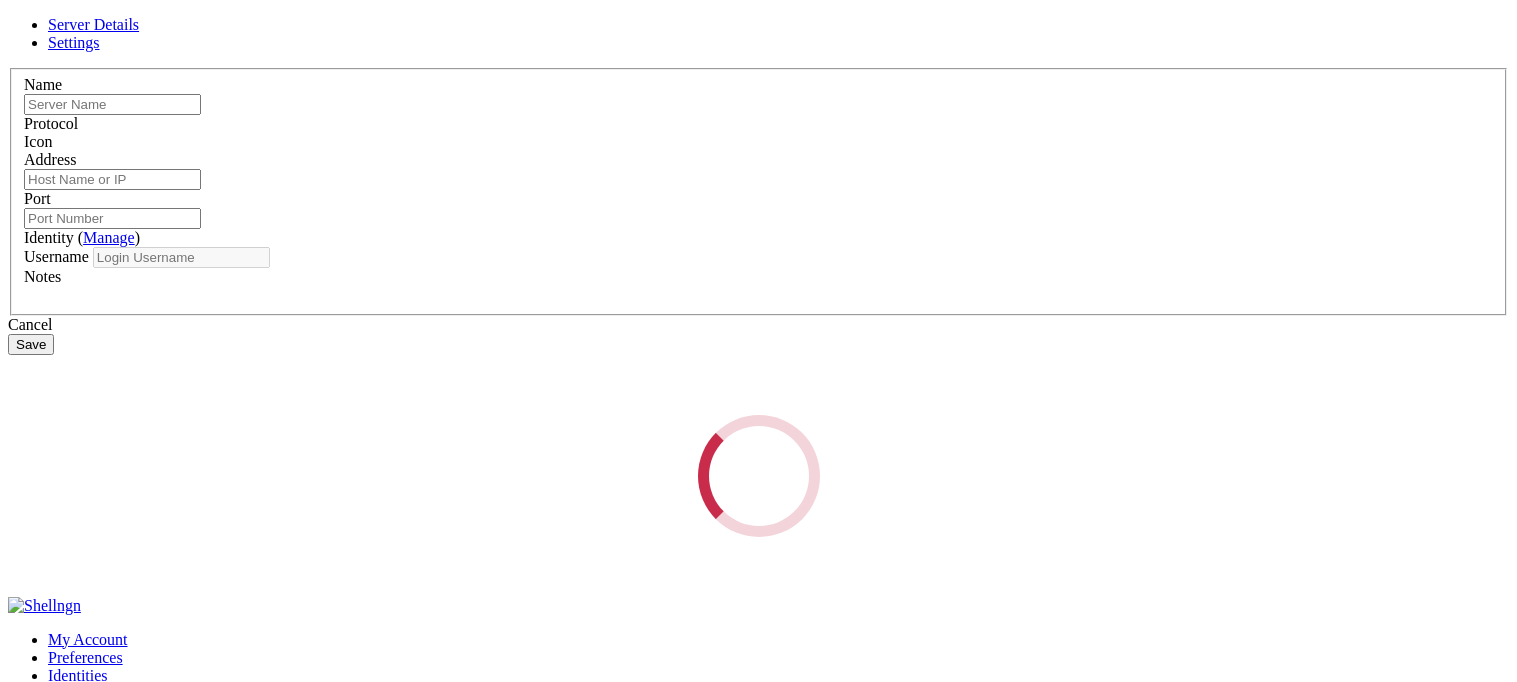 type on "PC" 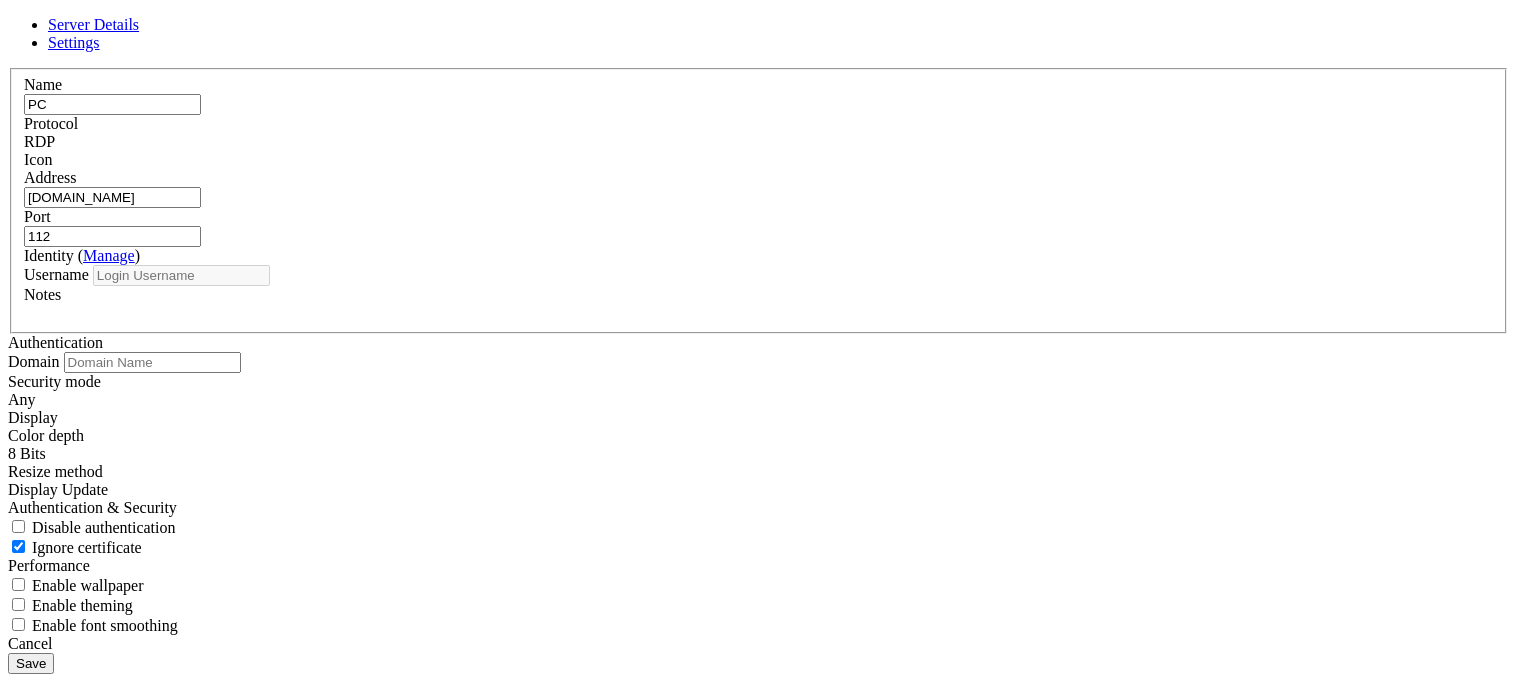type on "gensho" 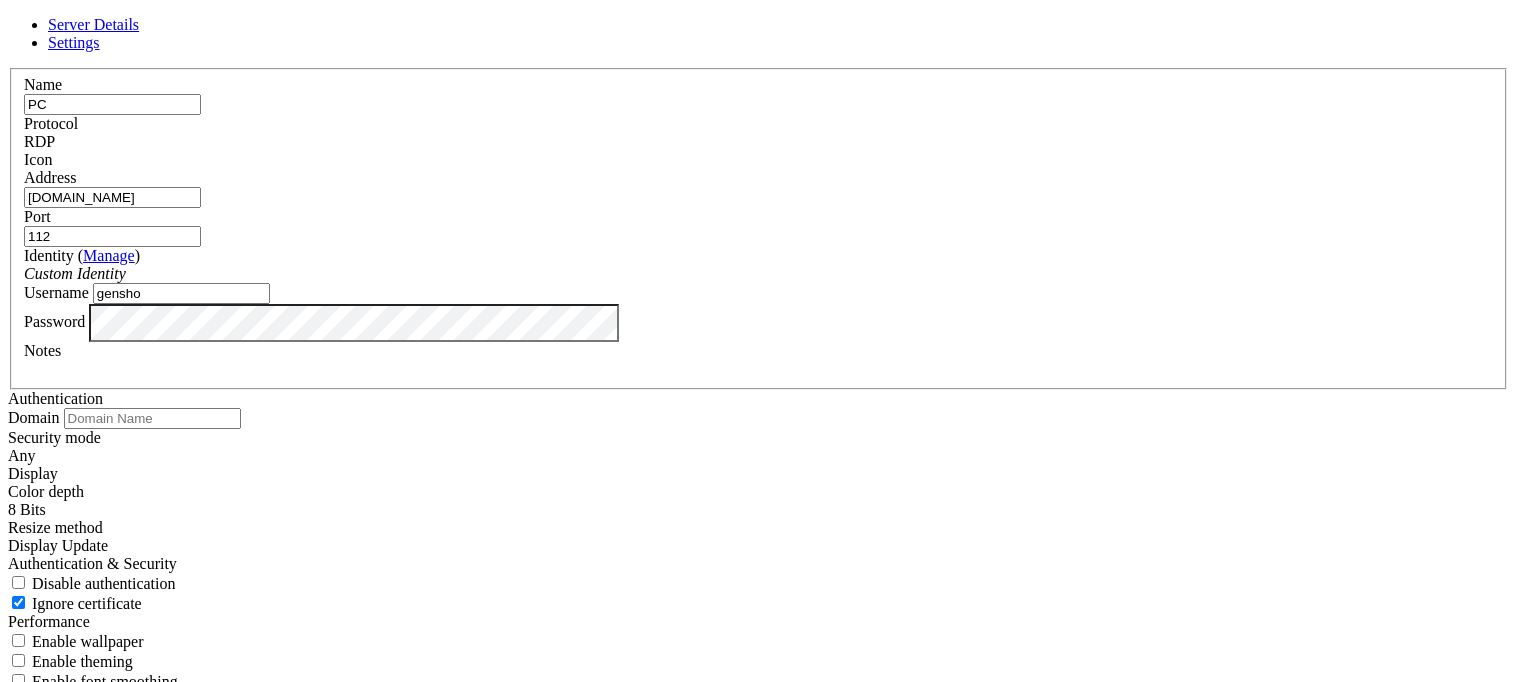 click on "gensho" at bounding box center [181, 293] 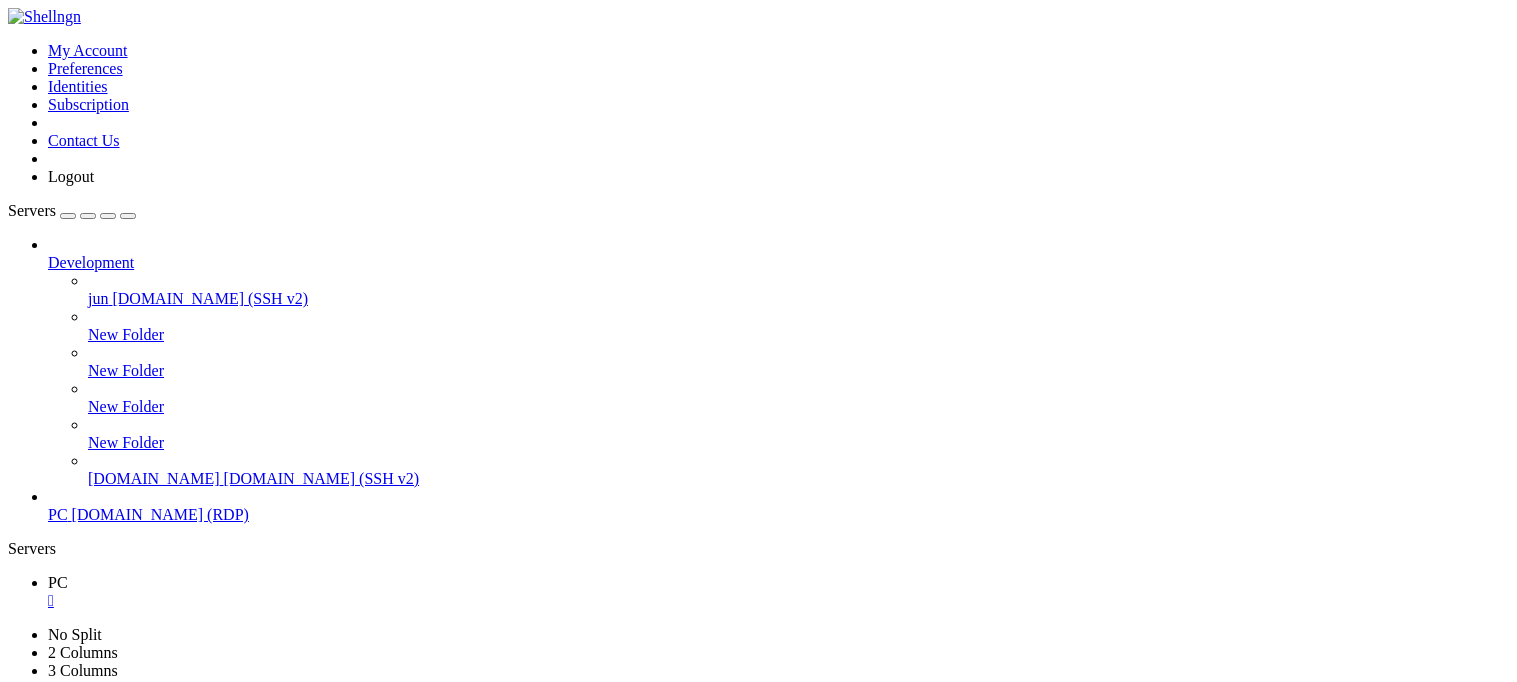 click on "[DOMAIN_NAME] (RDP)" at bounding box center (160, 514) 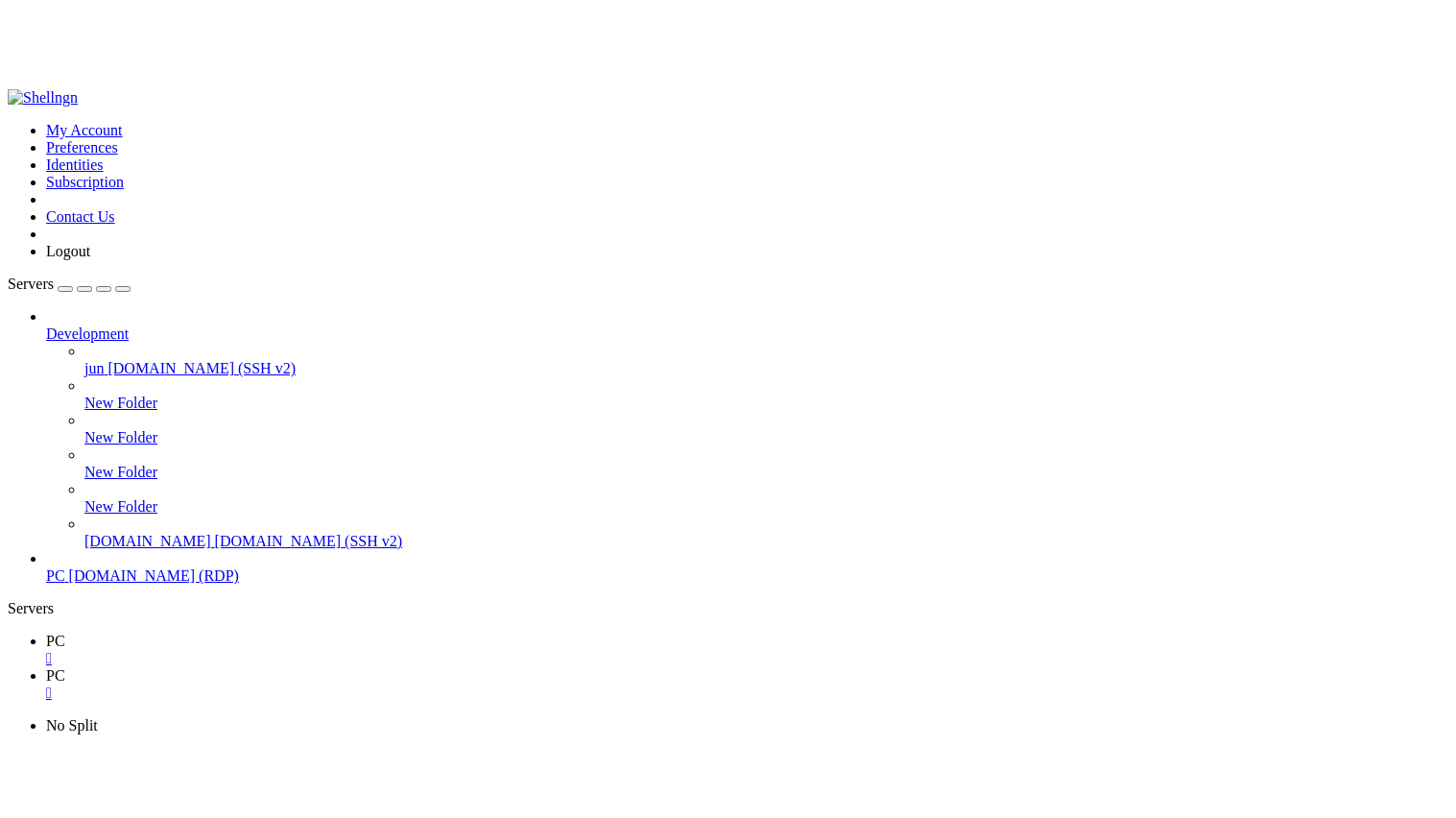 scroll, scrollTop: 0, scrollLeft: 0, axis: both 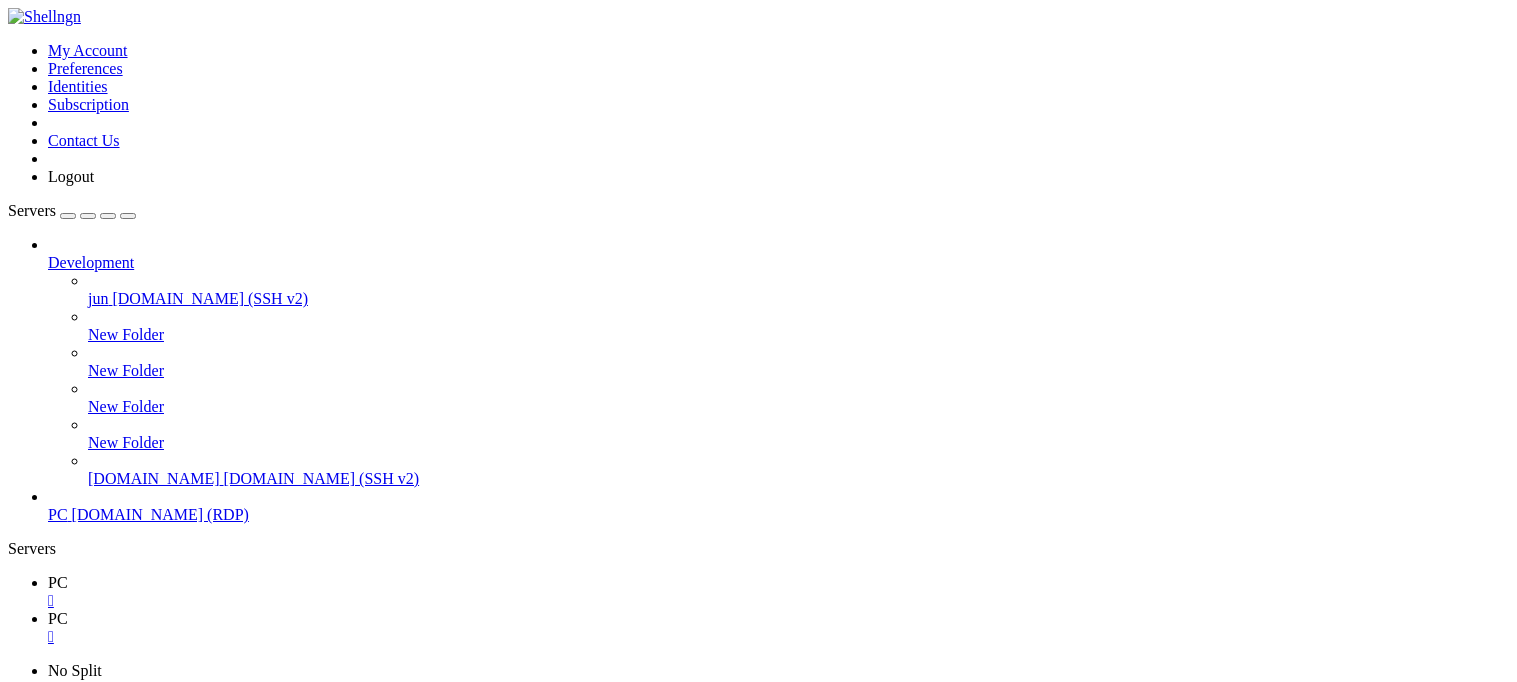 click on "PC
" at bounding box center (778, 592) 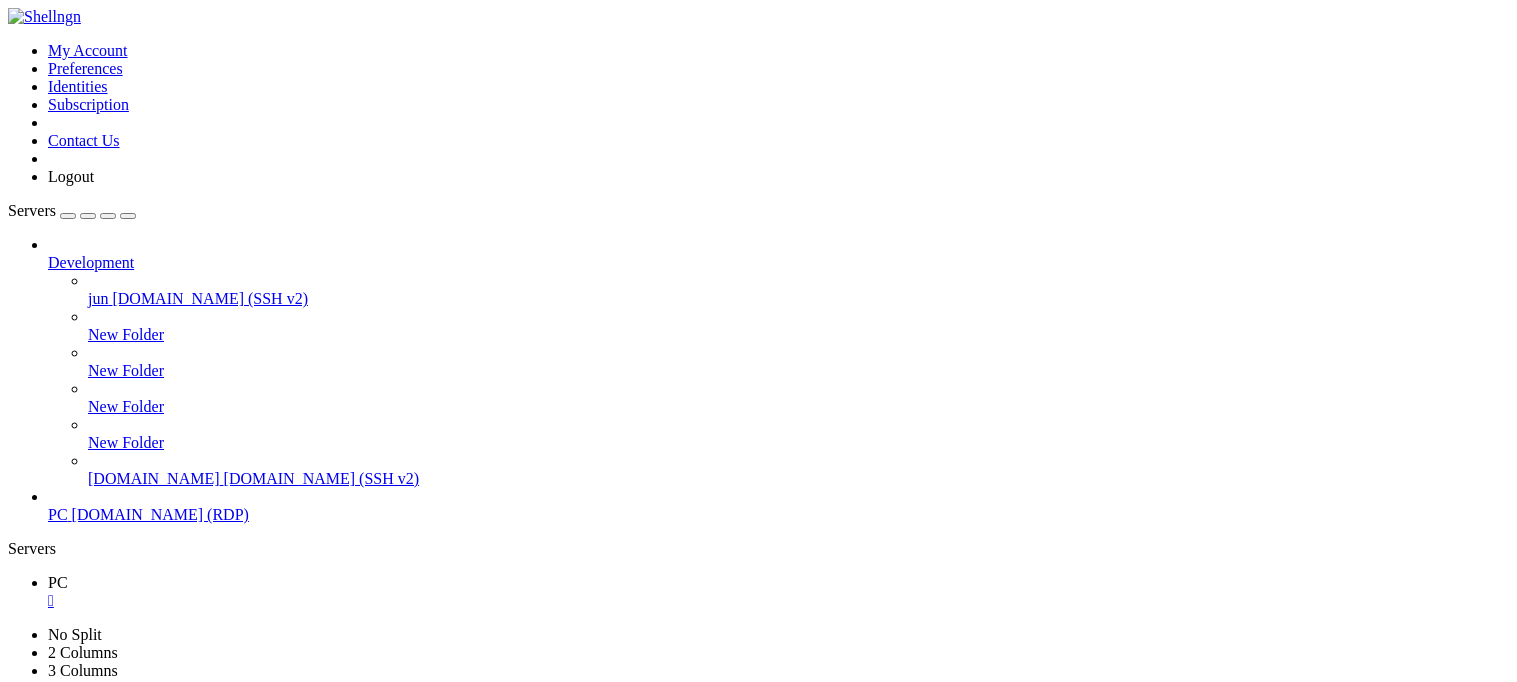 click on "" at bounding box center (261, 760) 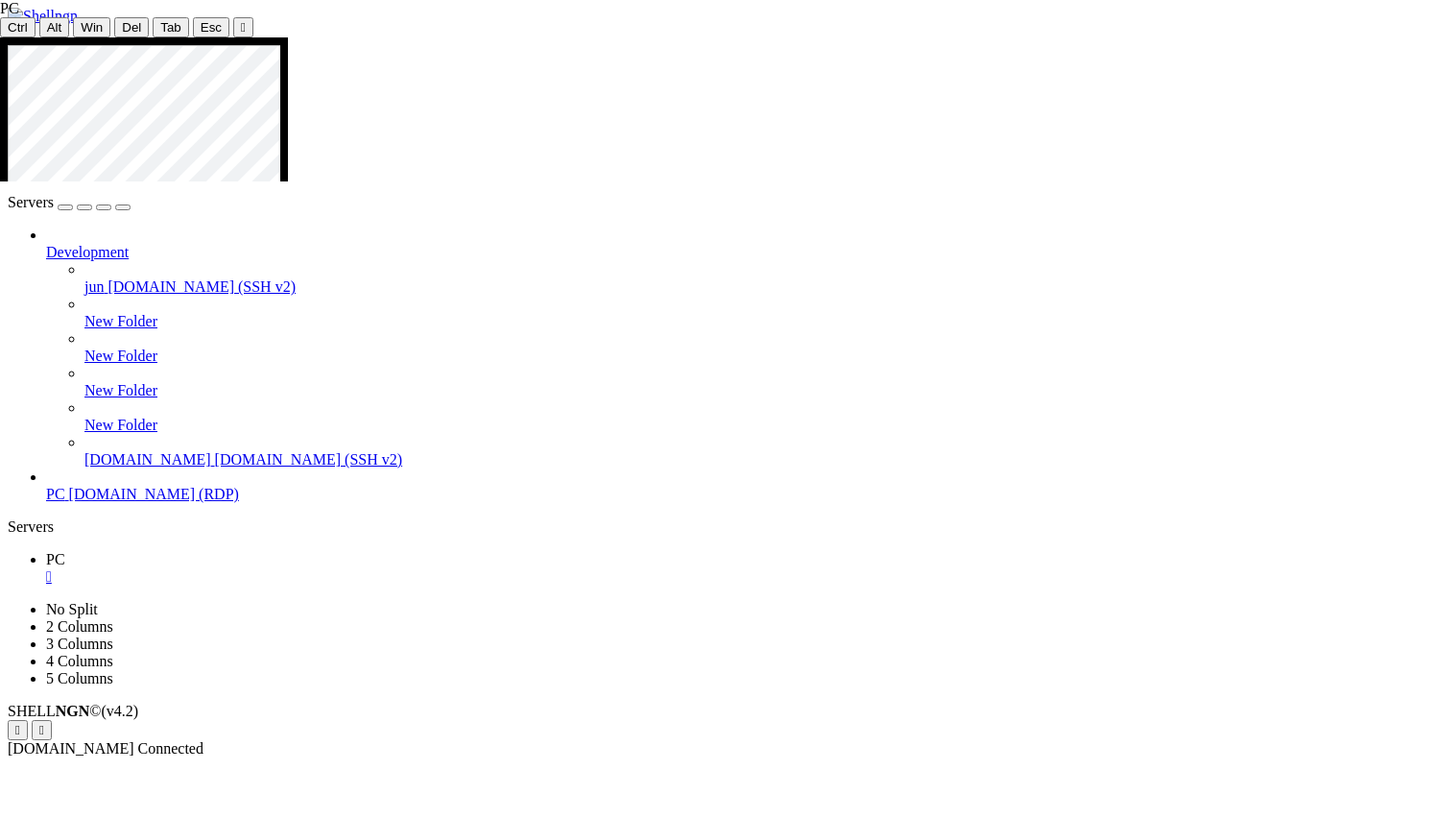 click at bounding box center (735, 1189) 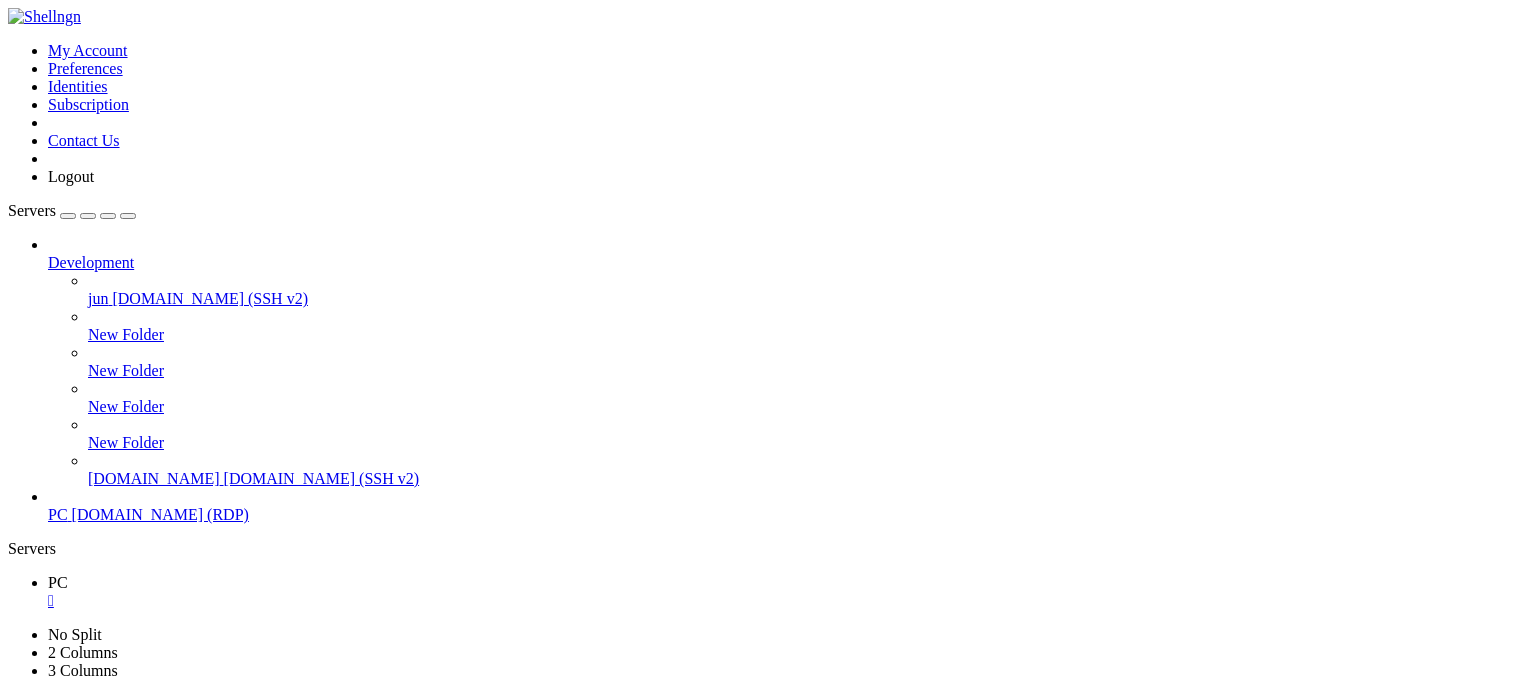 click on "" at bounding box center (261, 760) 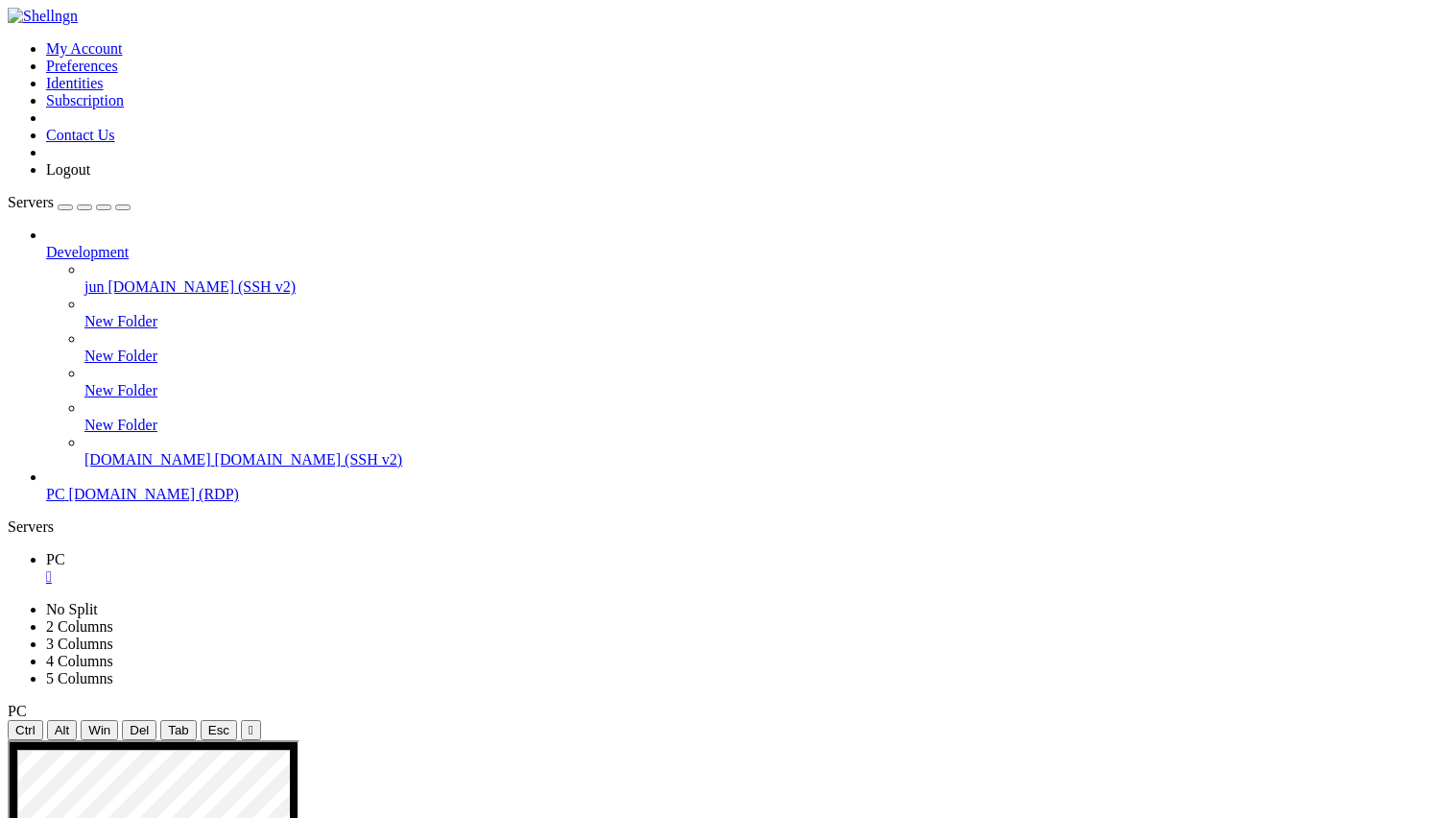 click at bounding box center [743, 1973] 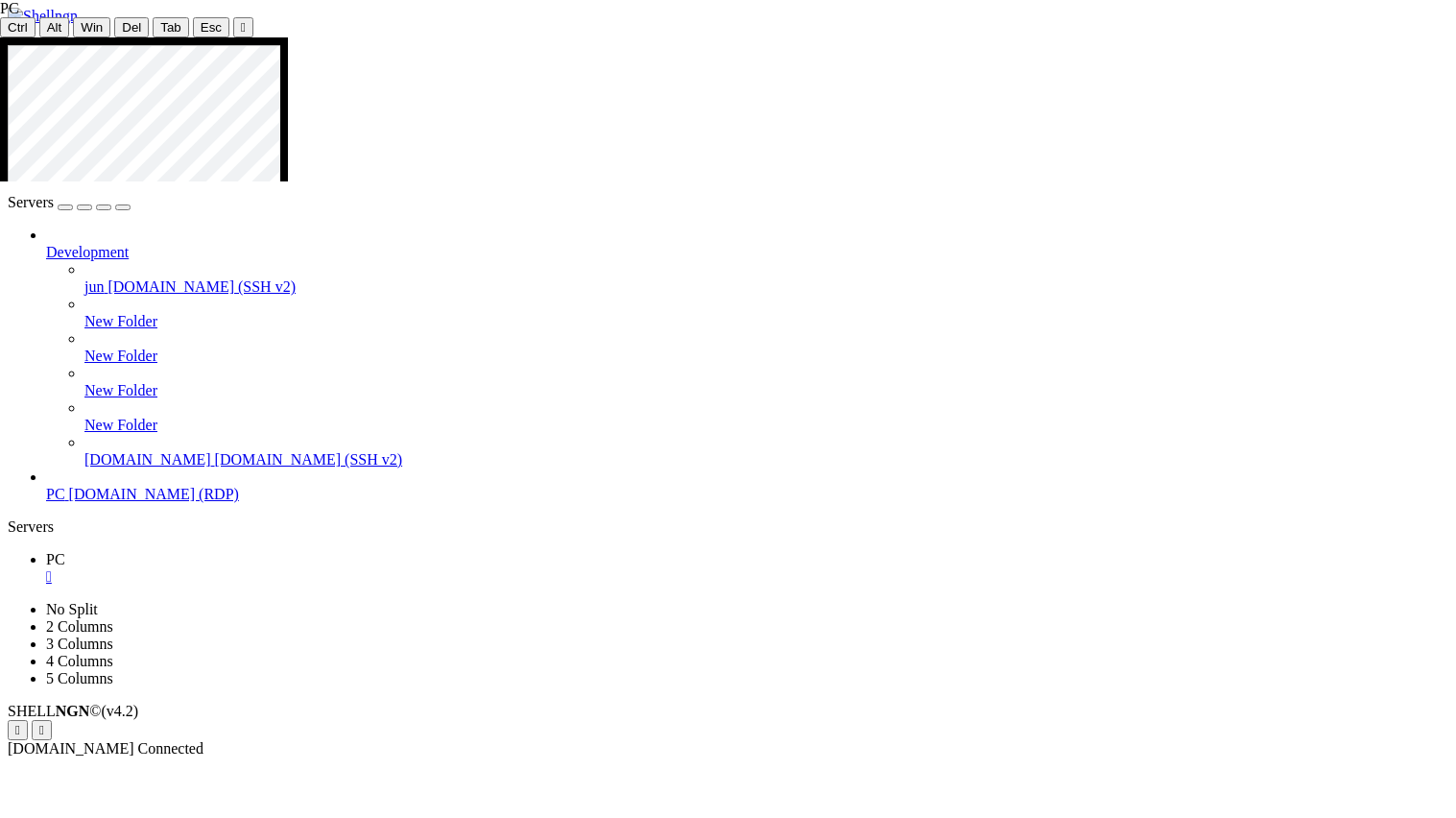 click at bounding box center [735, 1270] 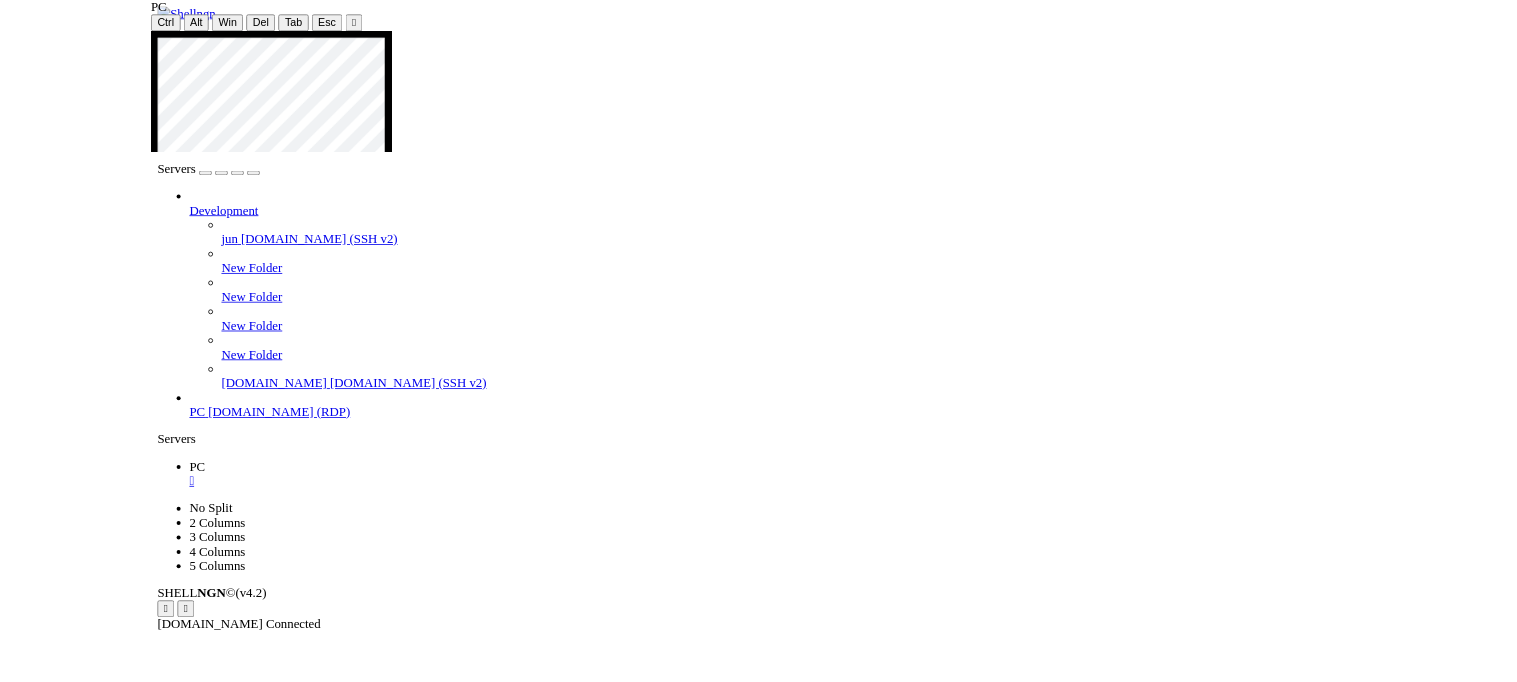 scroll, scrollTop: 0, scrollLeft: 1, axis: horizontal 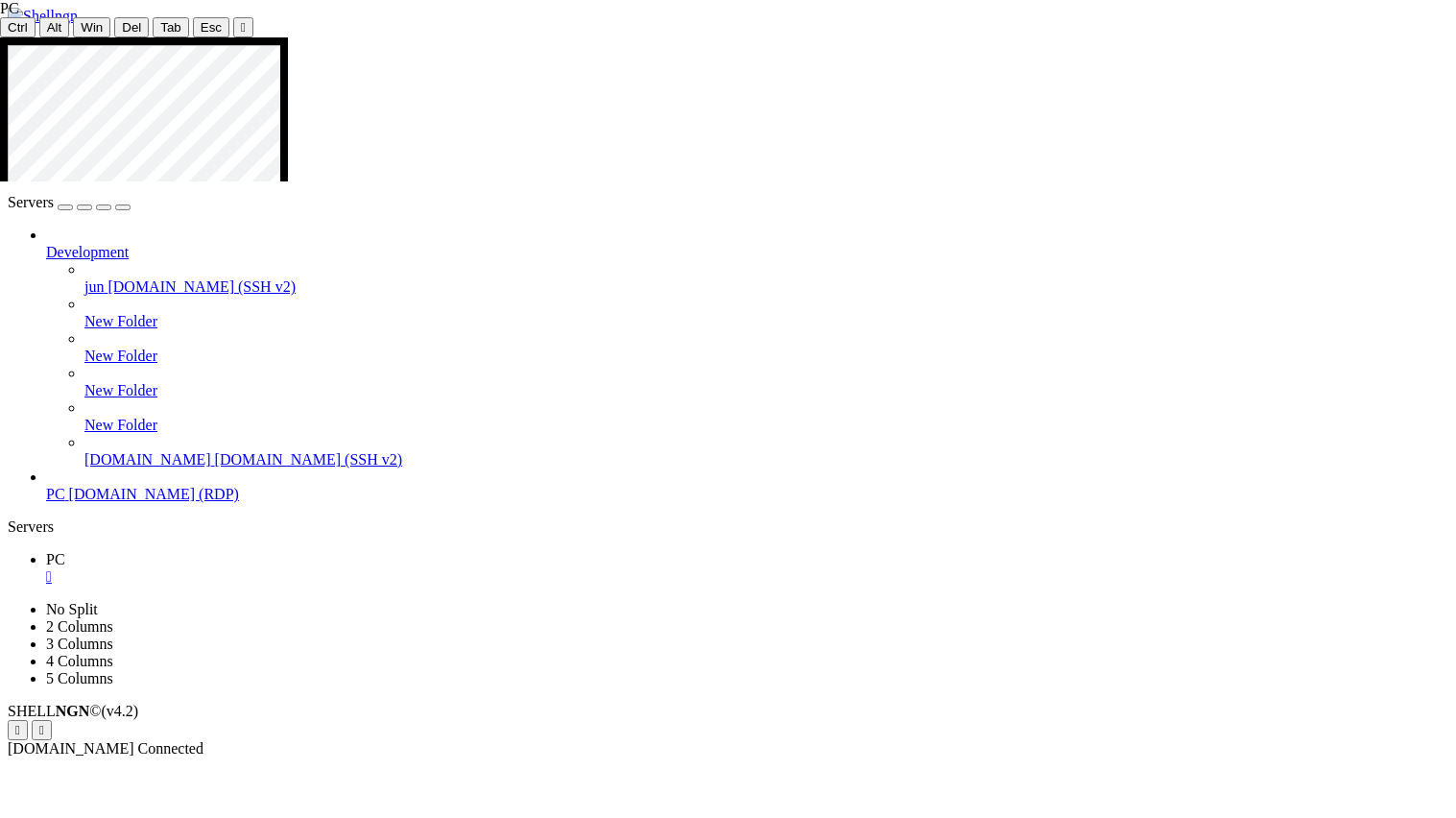 click at bounding box center [735, 1270] 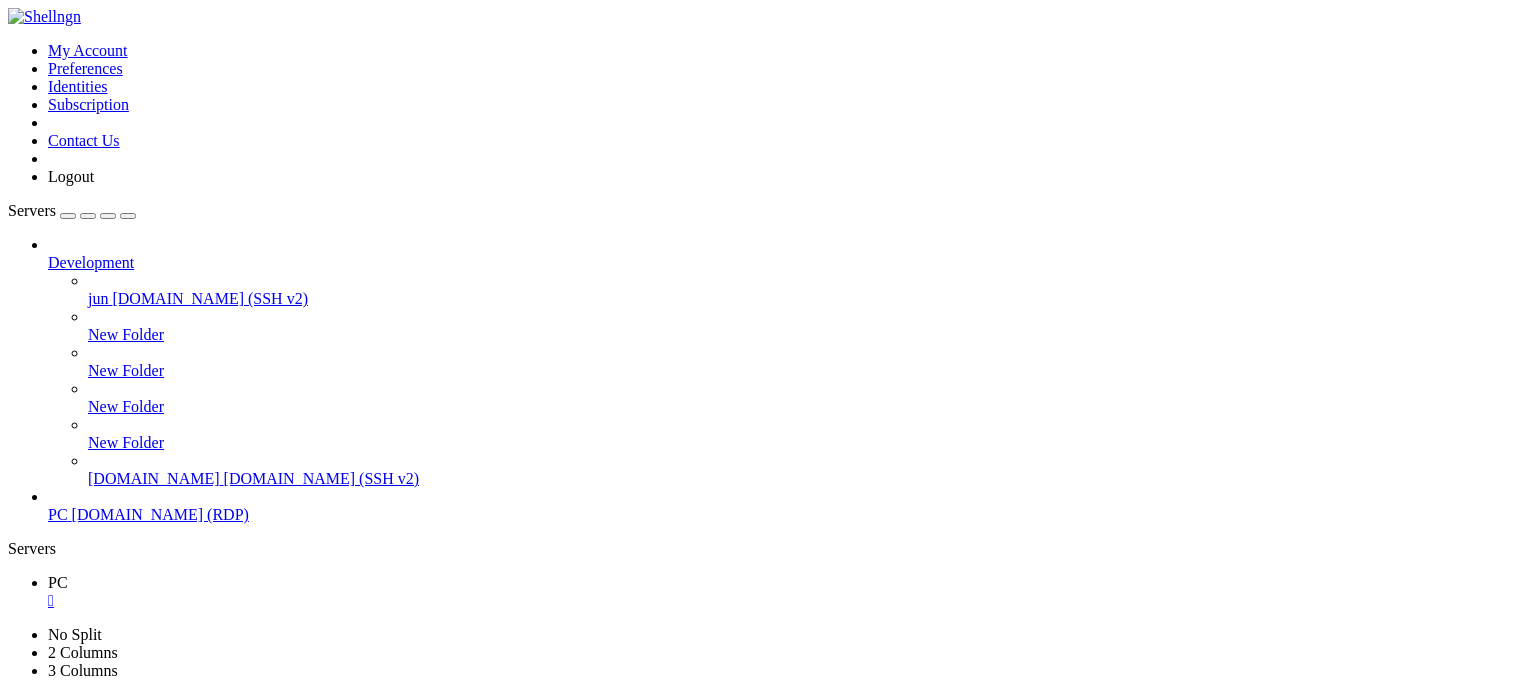 click on "Properties" at bounding box center [139, 1219] 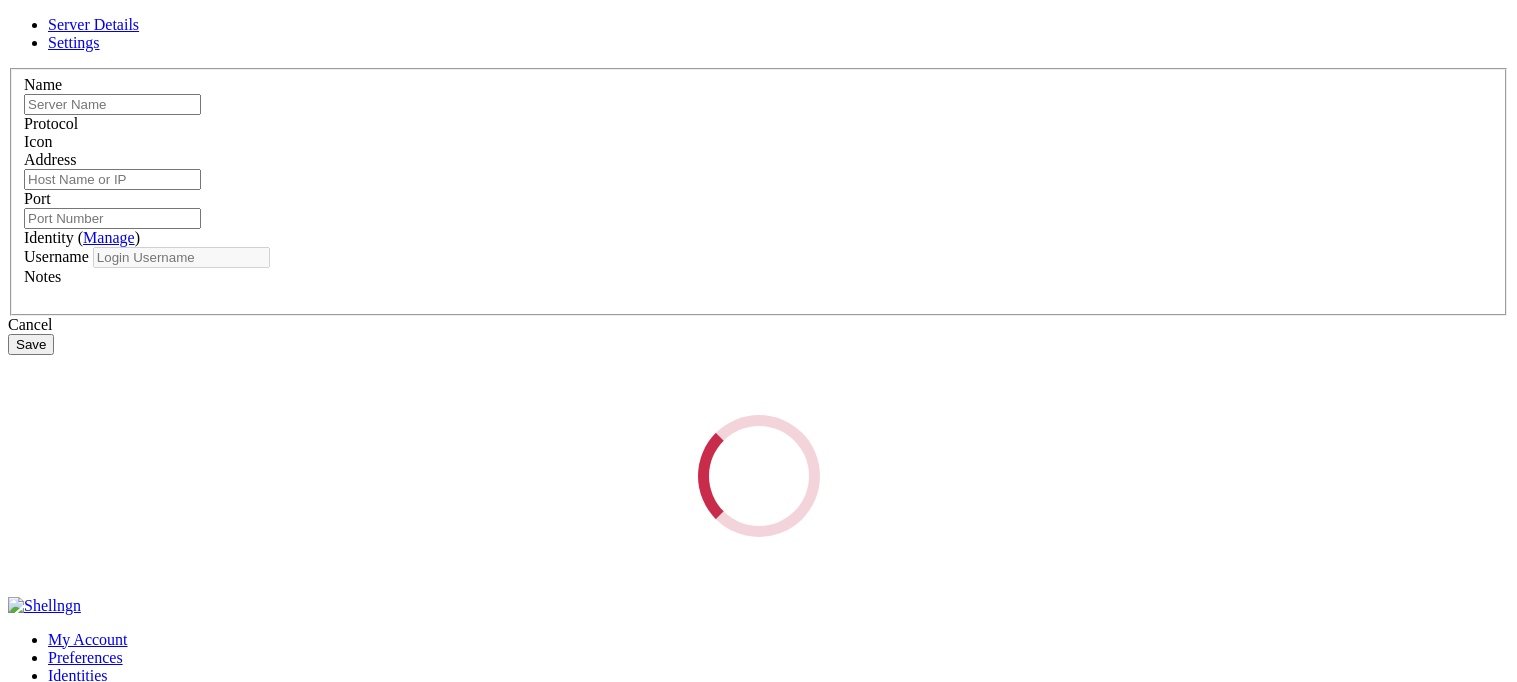 type on "PC" 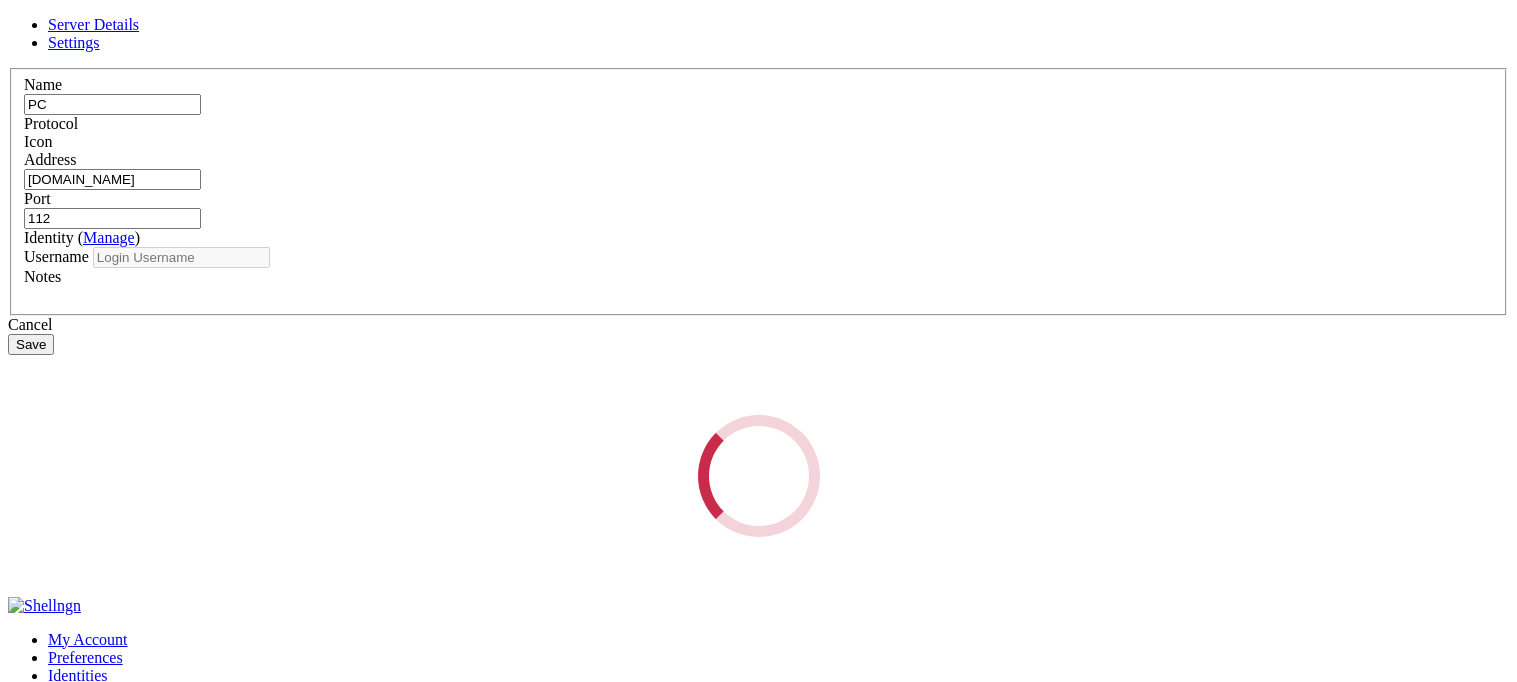 type on "gensho" 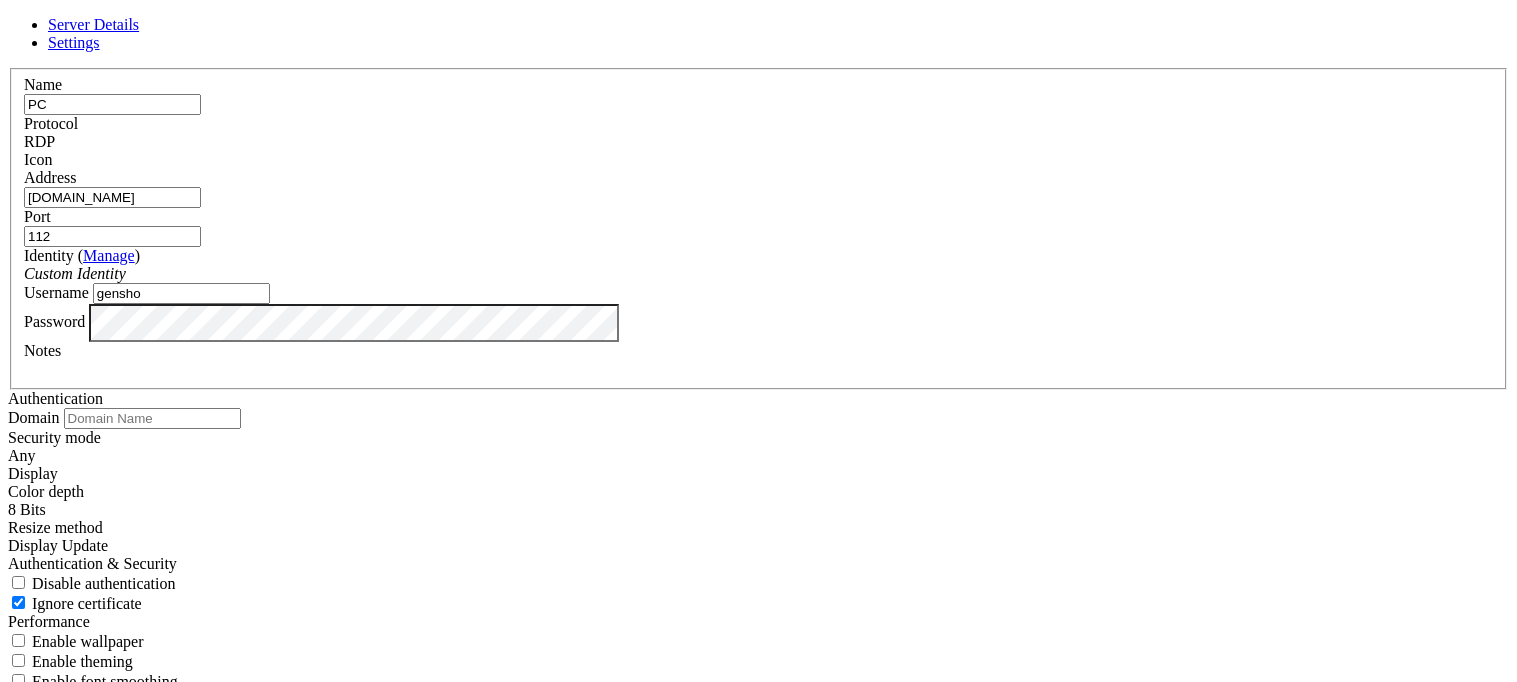 drag, startPoint x: 616, startPoint y: 366, endPoint x: 390, endPoint y: 354, distance: 226.31836 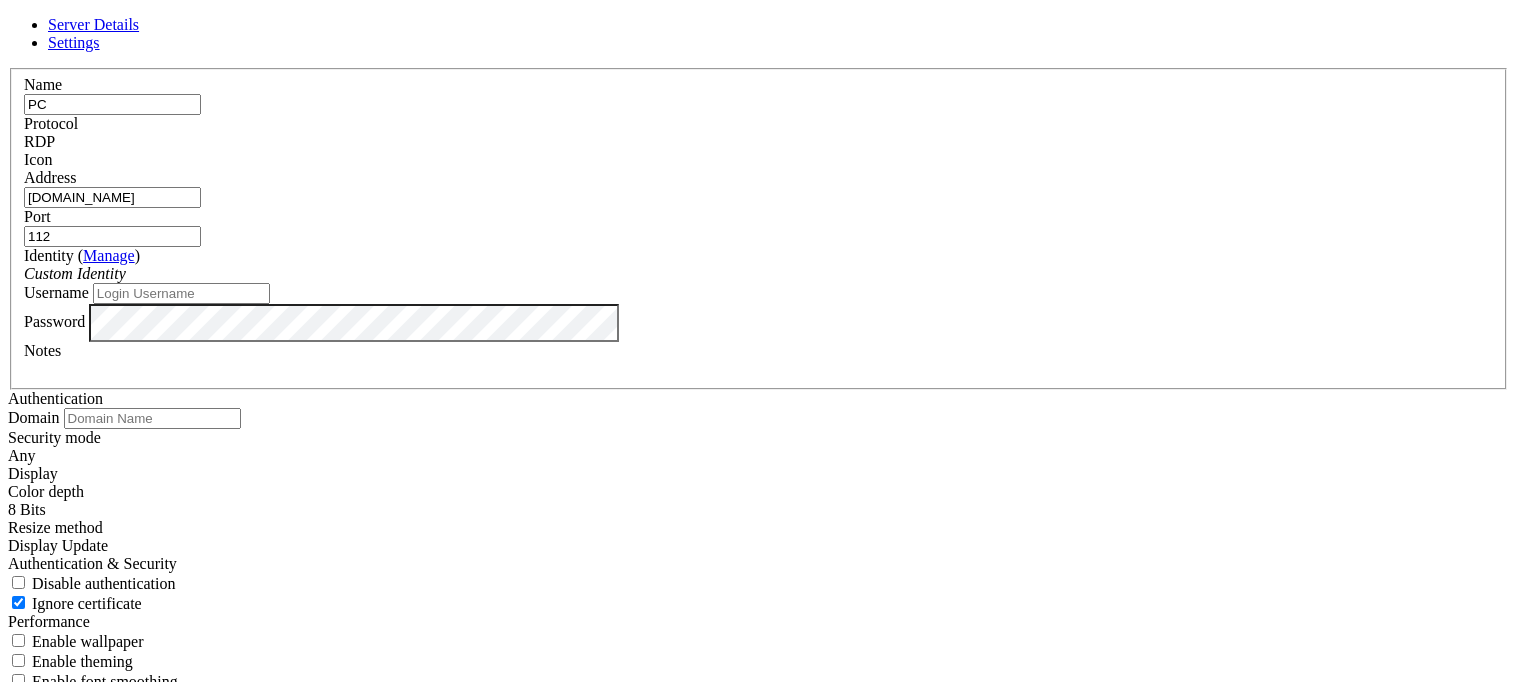 click on "Server Details
Settings
Name
PC
Protocol
RDP
Icon" at bounding box center (758, 373) 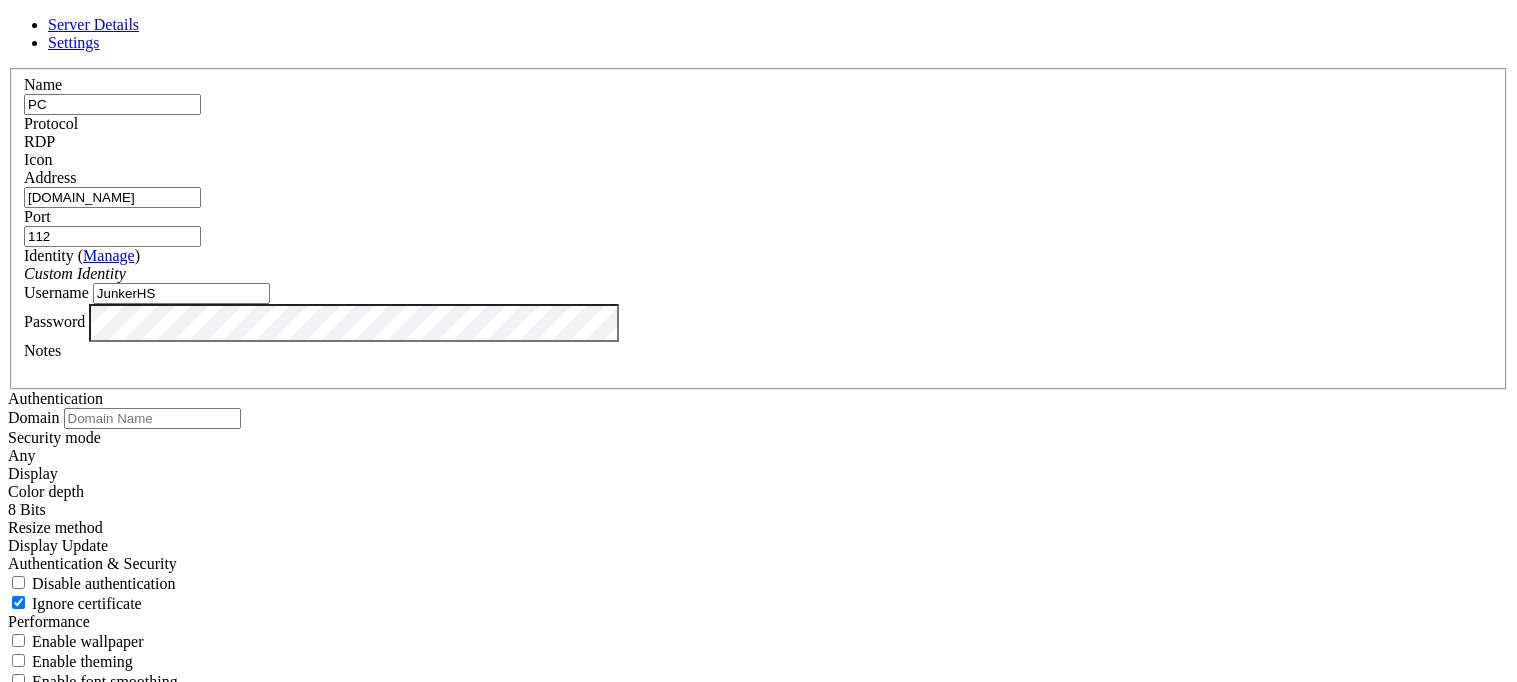 type on "JunkerHS" 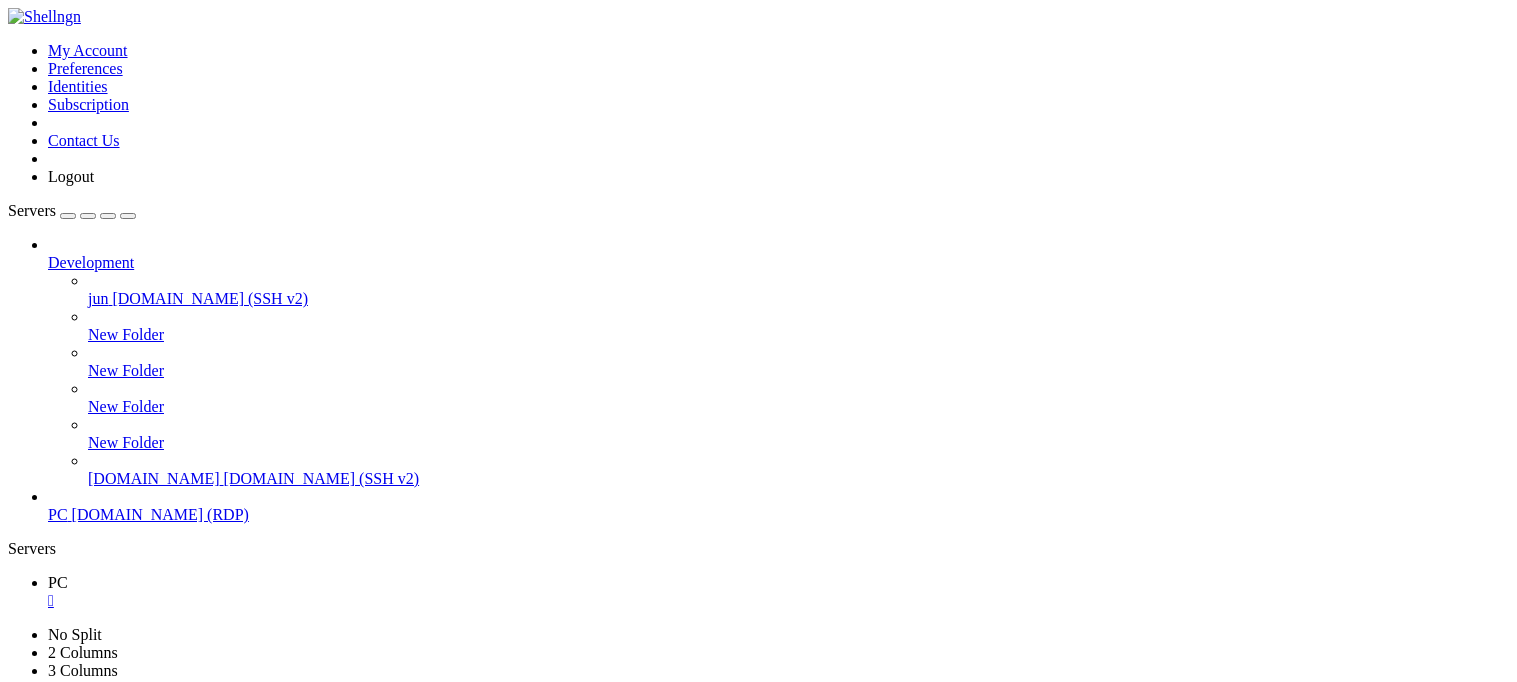 click on "Reconnect" at bounding box center [48, 978] 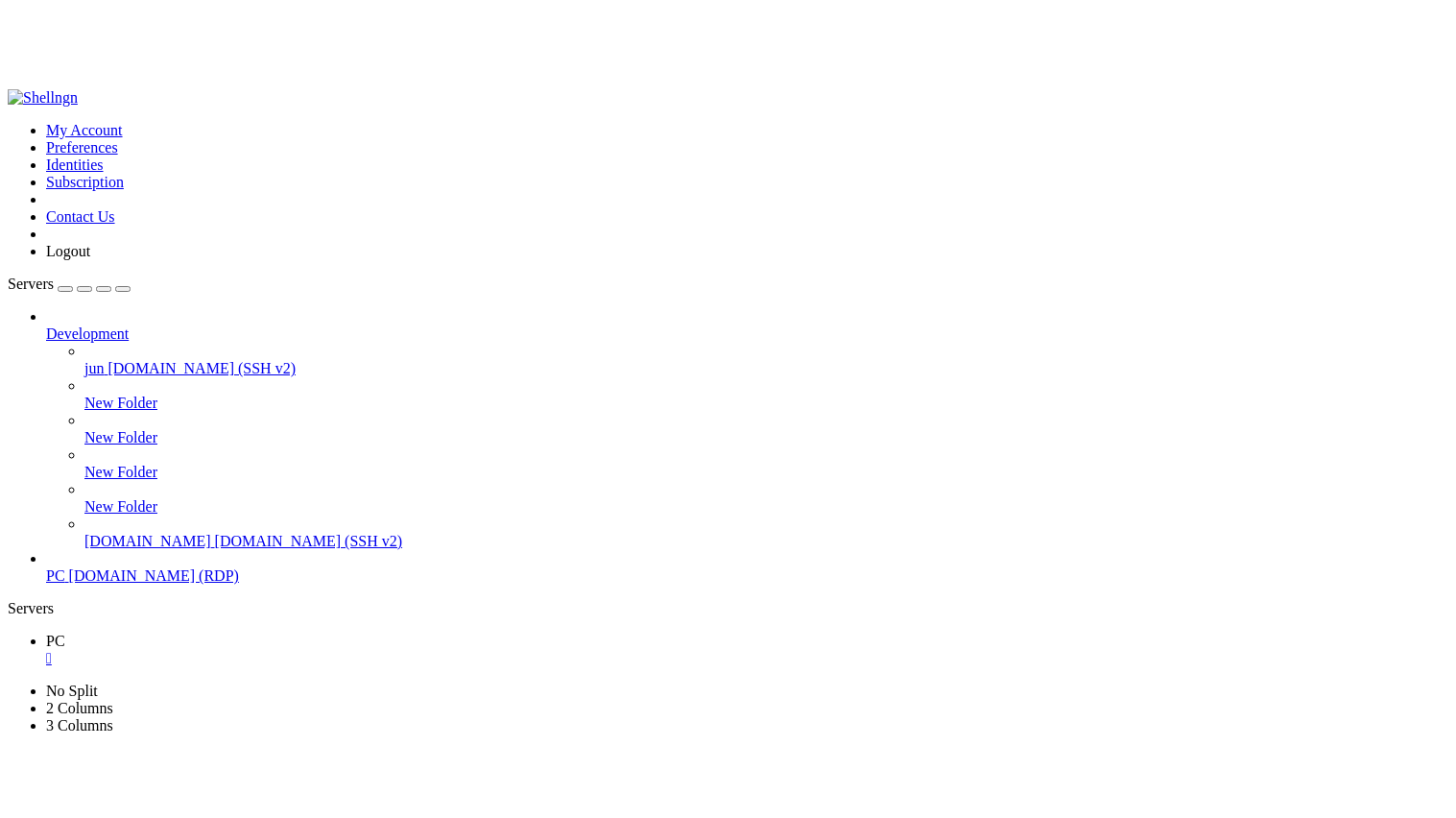 scroll, scrollTop: 0, scrollLeft: 0, axis: both 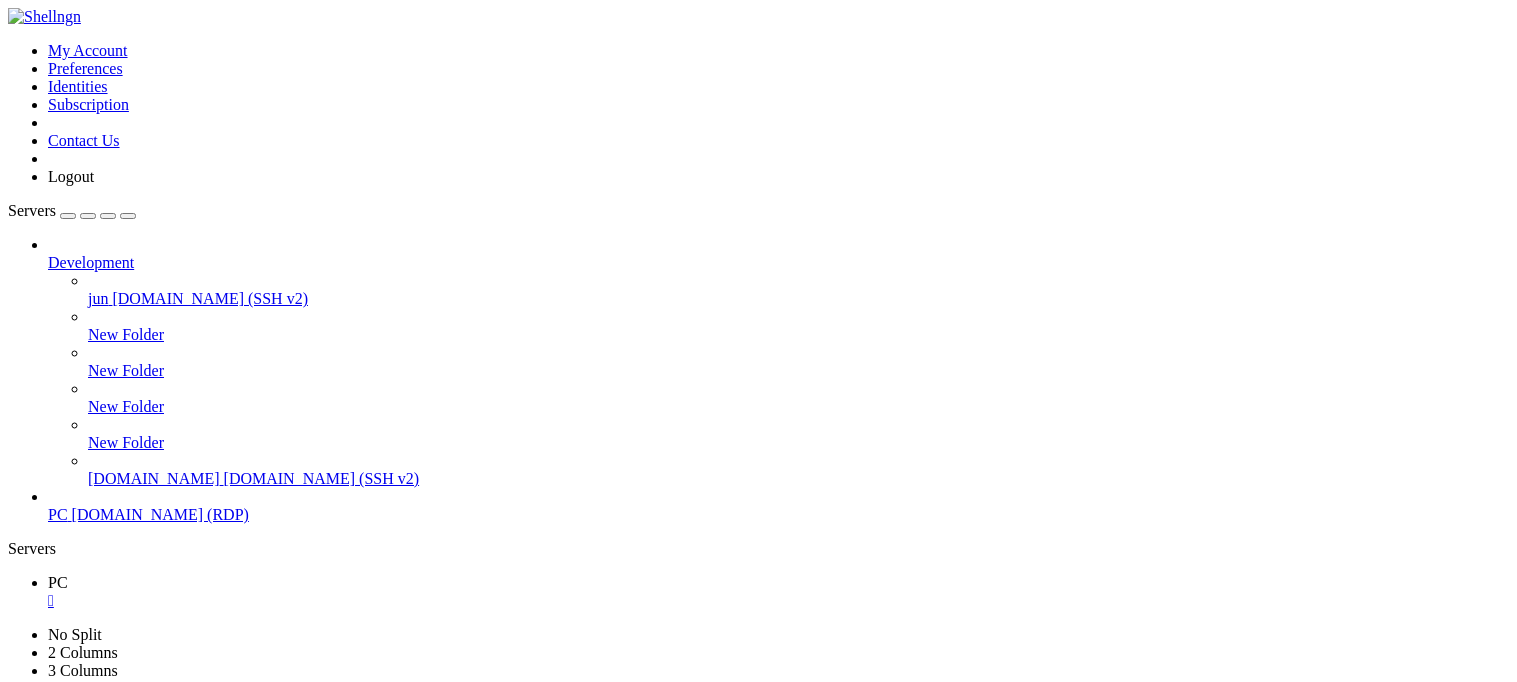 click on "" at bounding box center [261, 760] 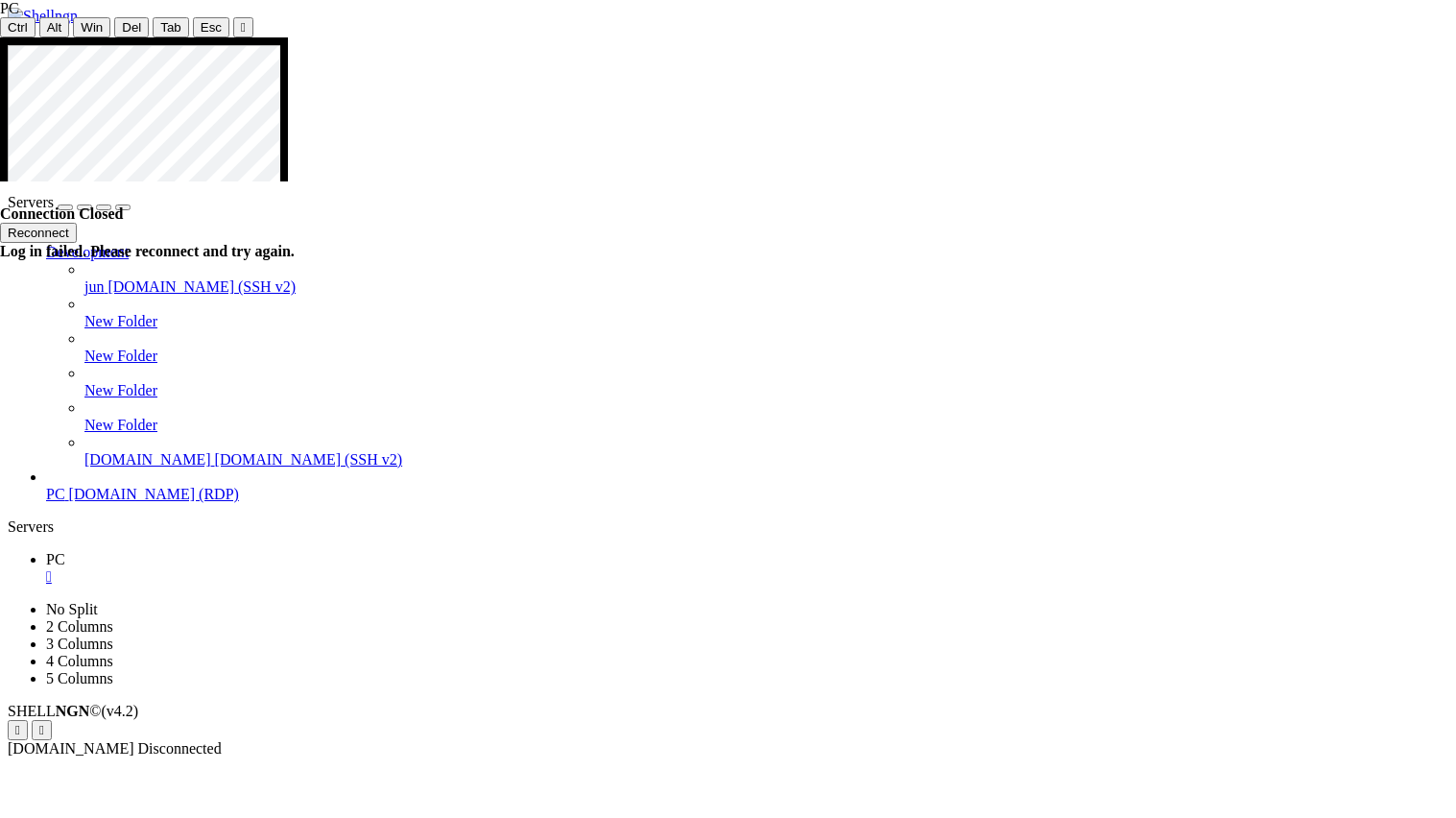 click on "Reconnect" at bounding box center [38, 232] 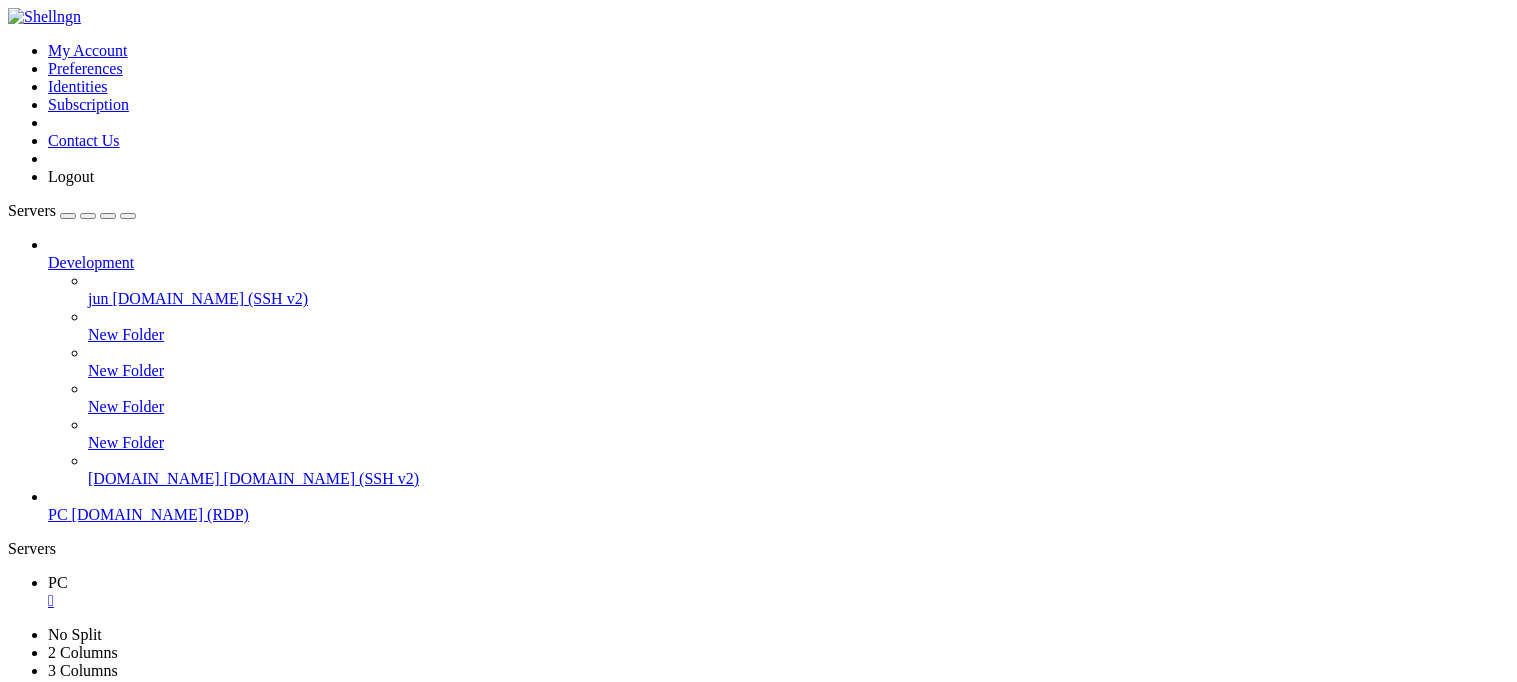 click on "Properties" at bounding box center (139, 1219) 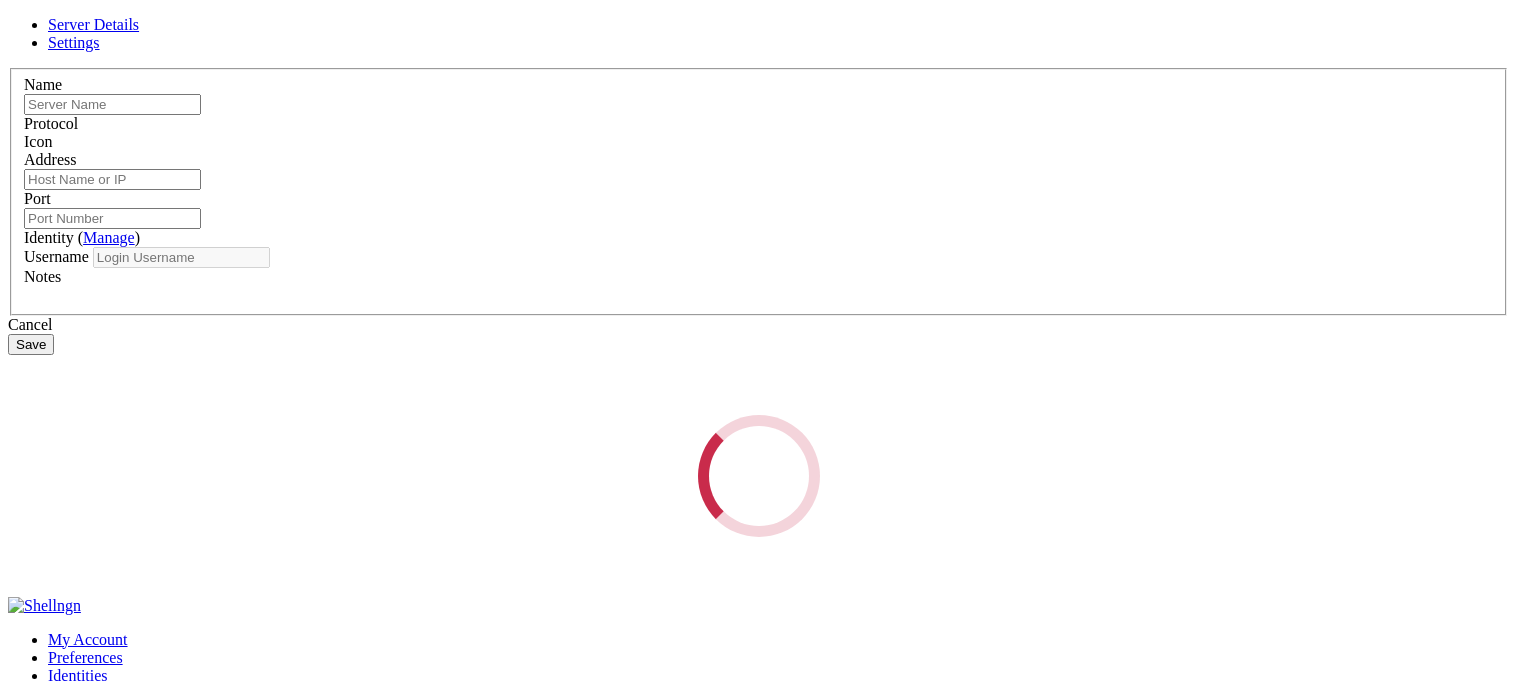 type on "PC" 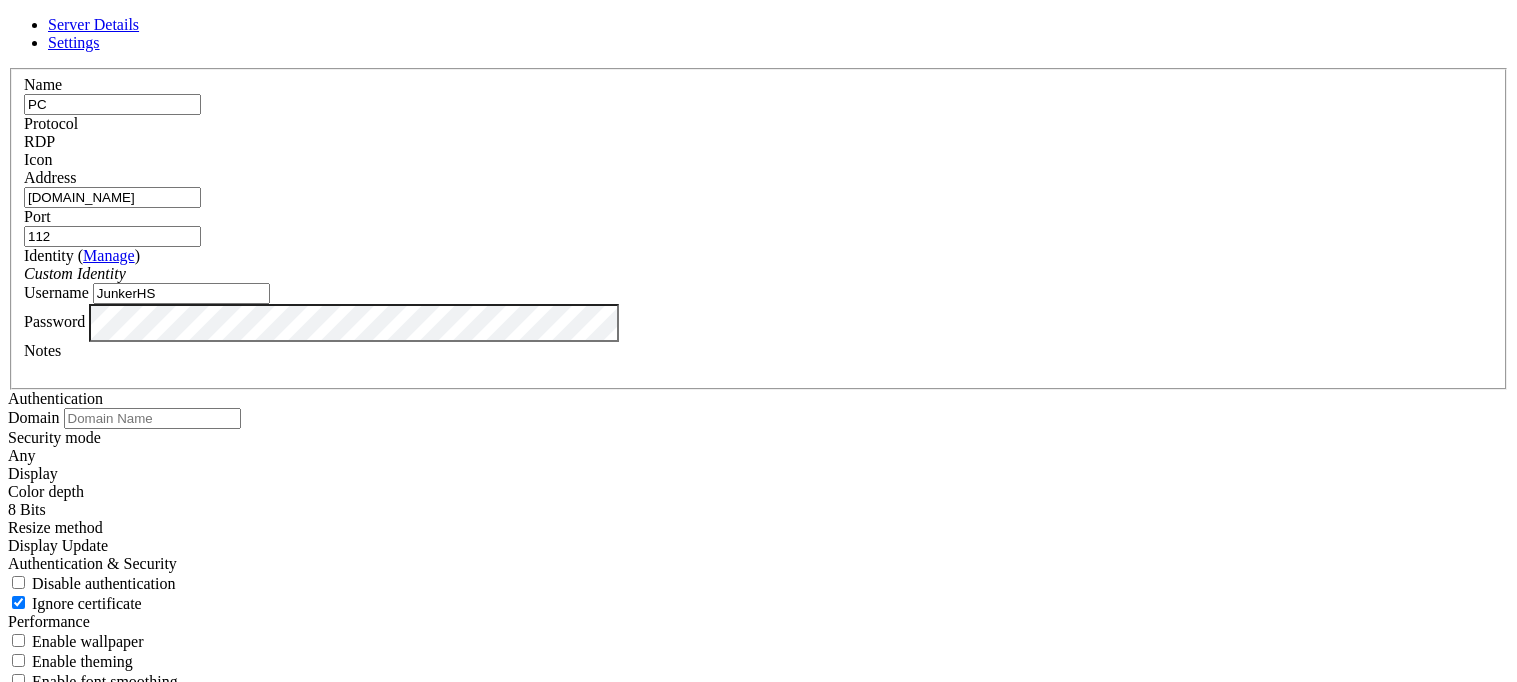click on "JunkerHS" at bounding box center (181, 293) 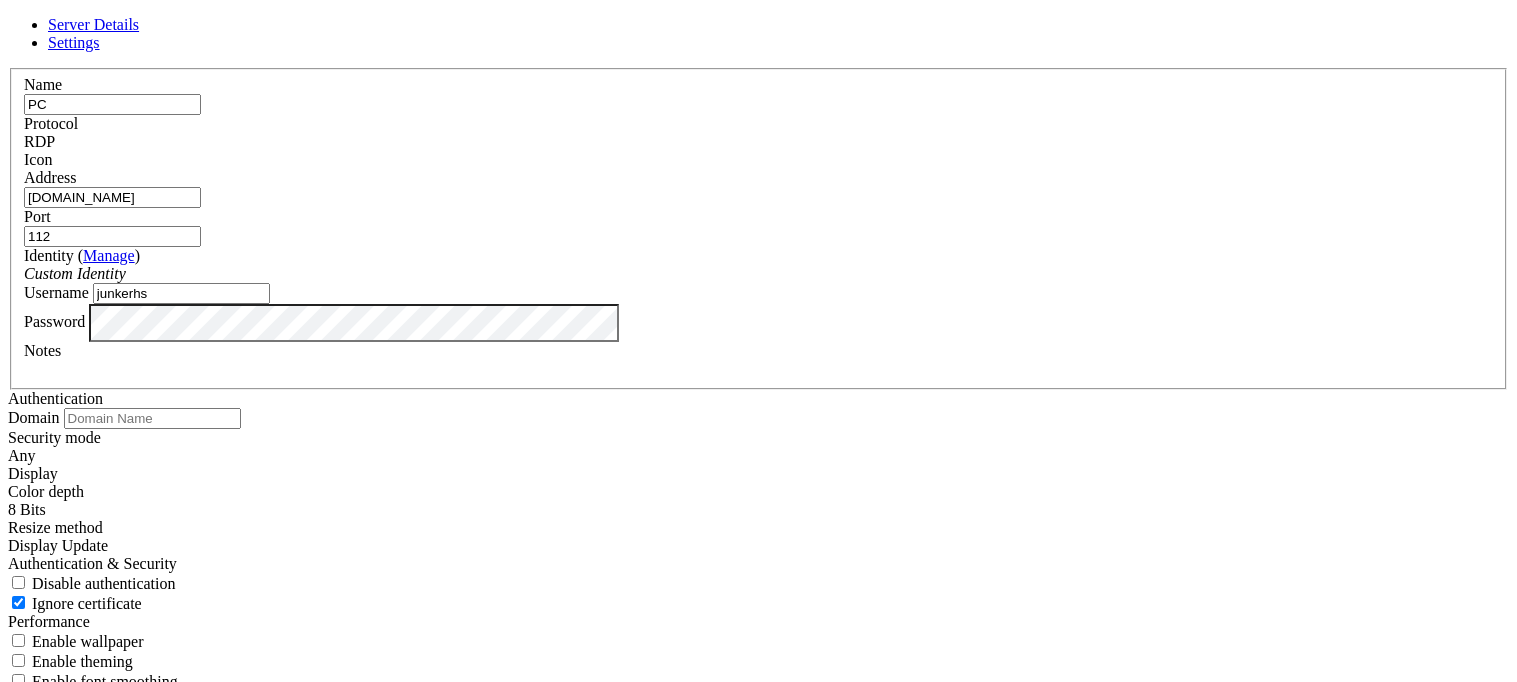 type on "junkerhs" 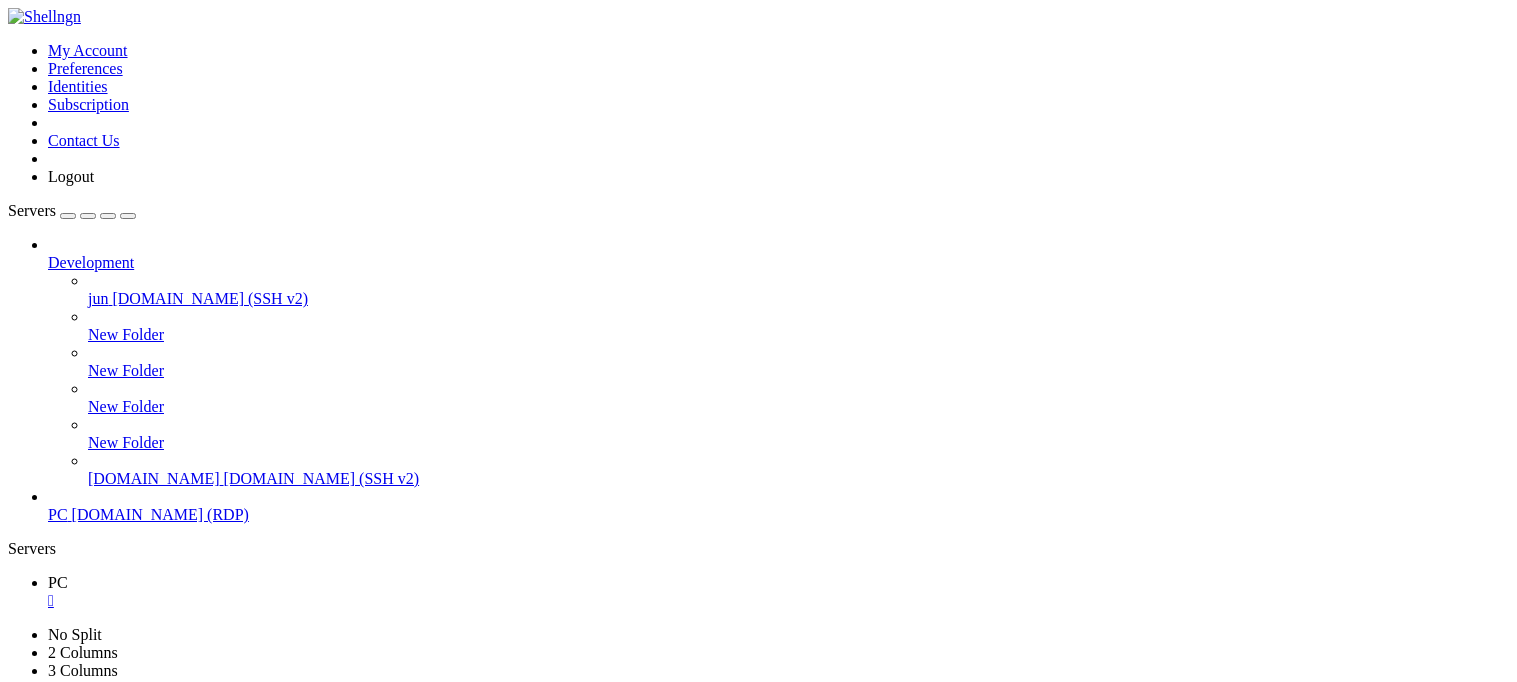 click on "Reconnect" at bounding box center (48, 978) 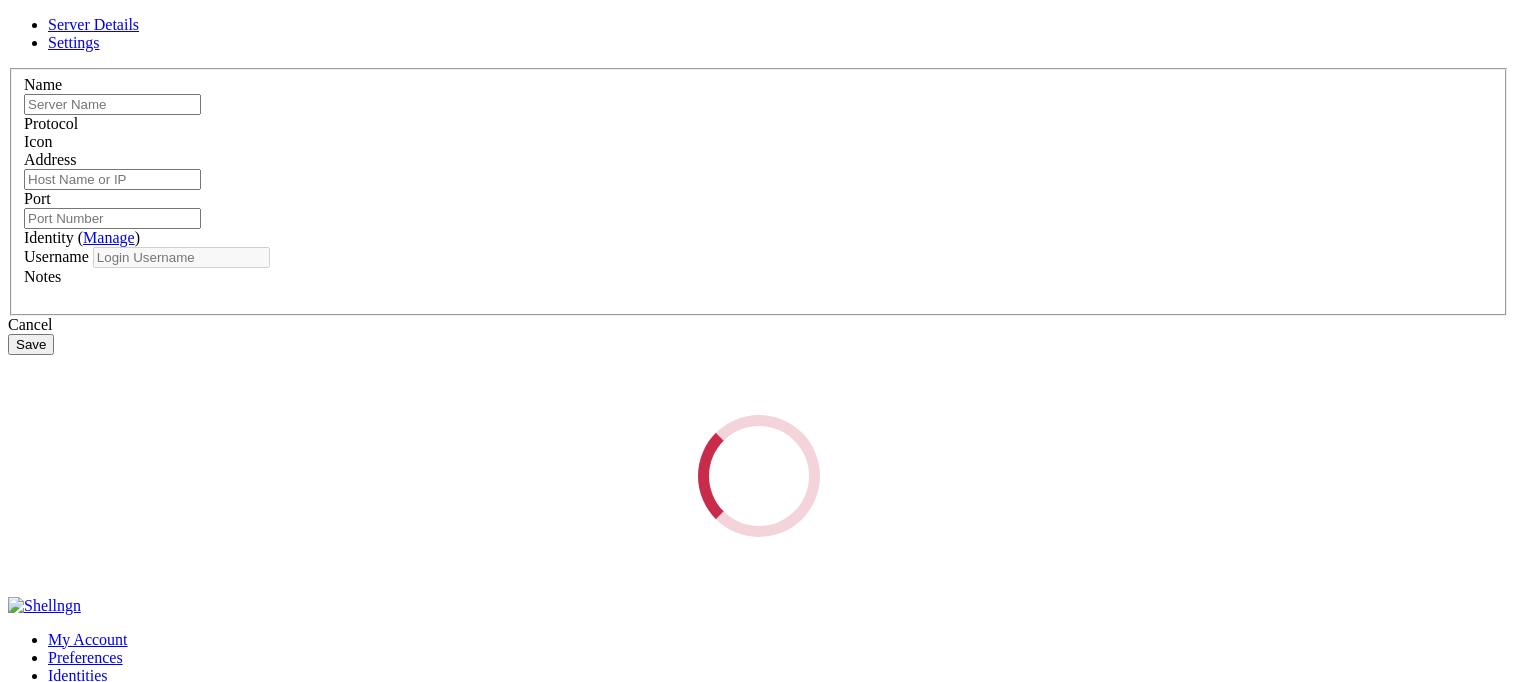 type on "PC" 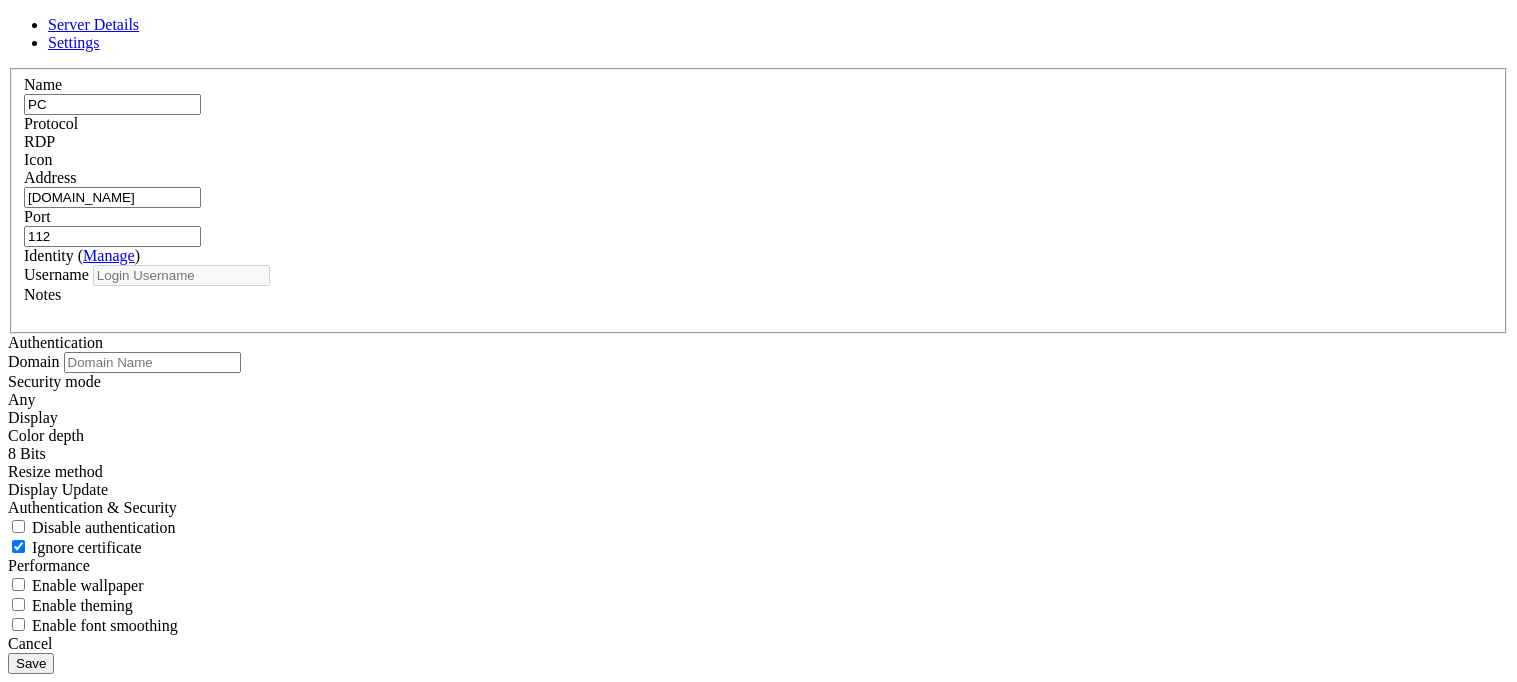 type on "junkerhs" 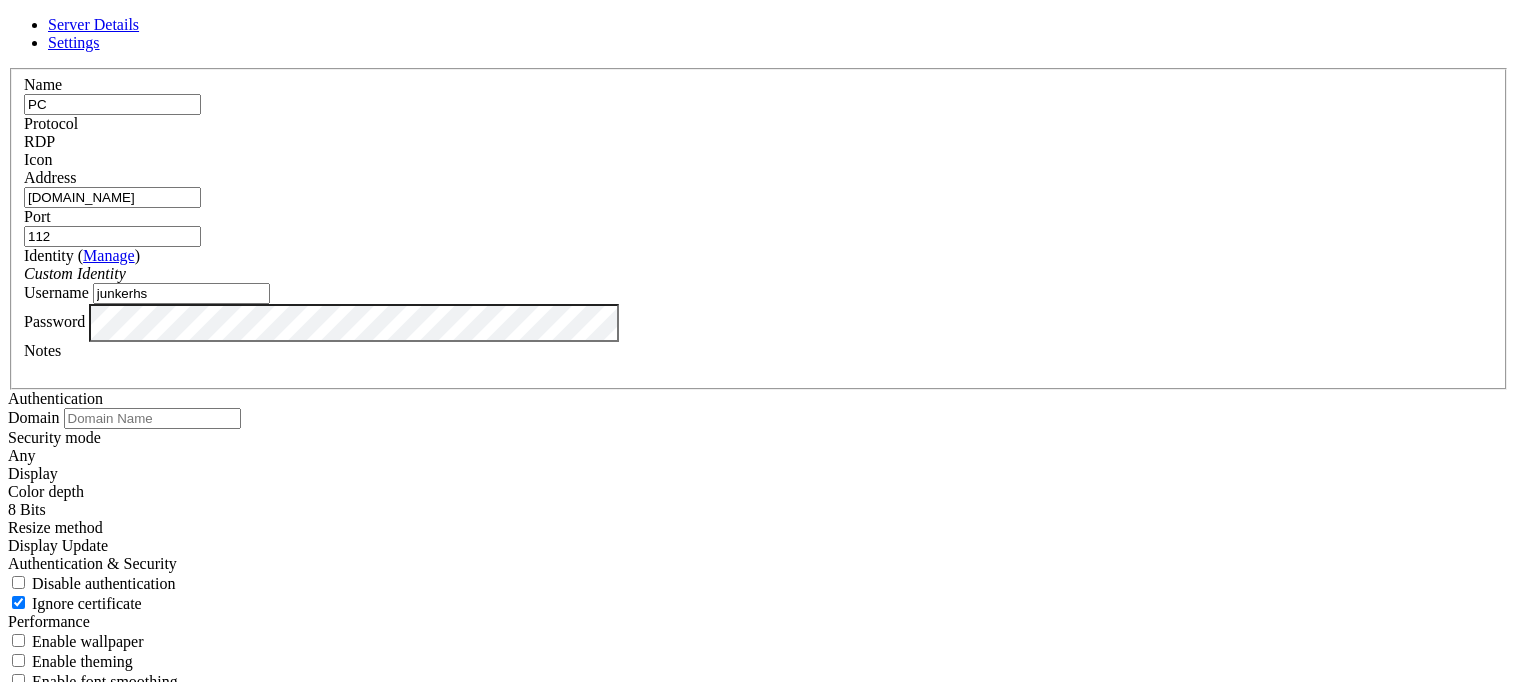 click on "junkerhs" at bounding box center [181, 293] 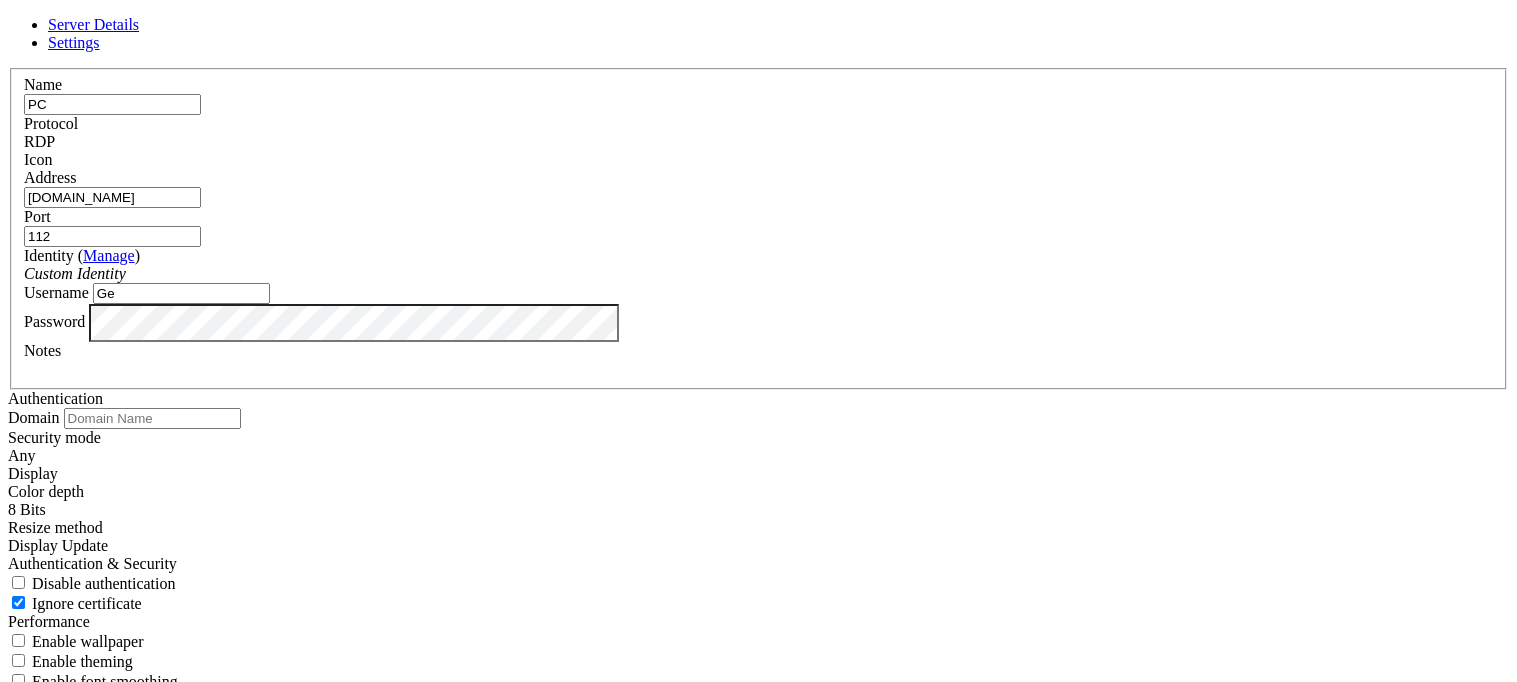 type on "G" 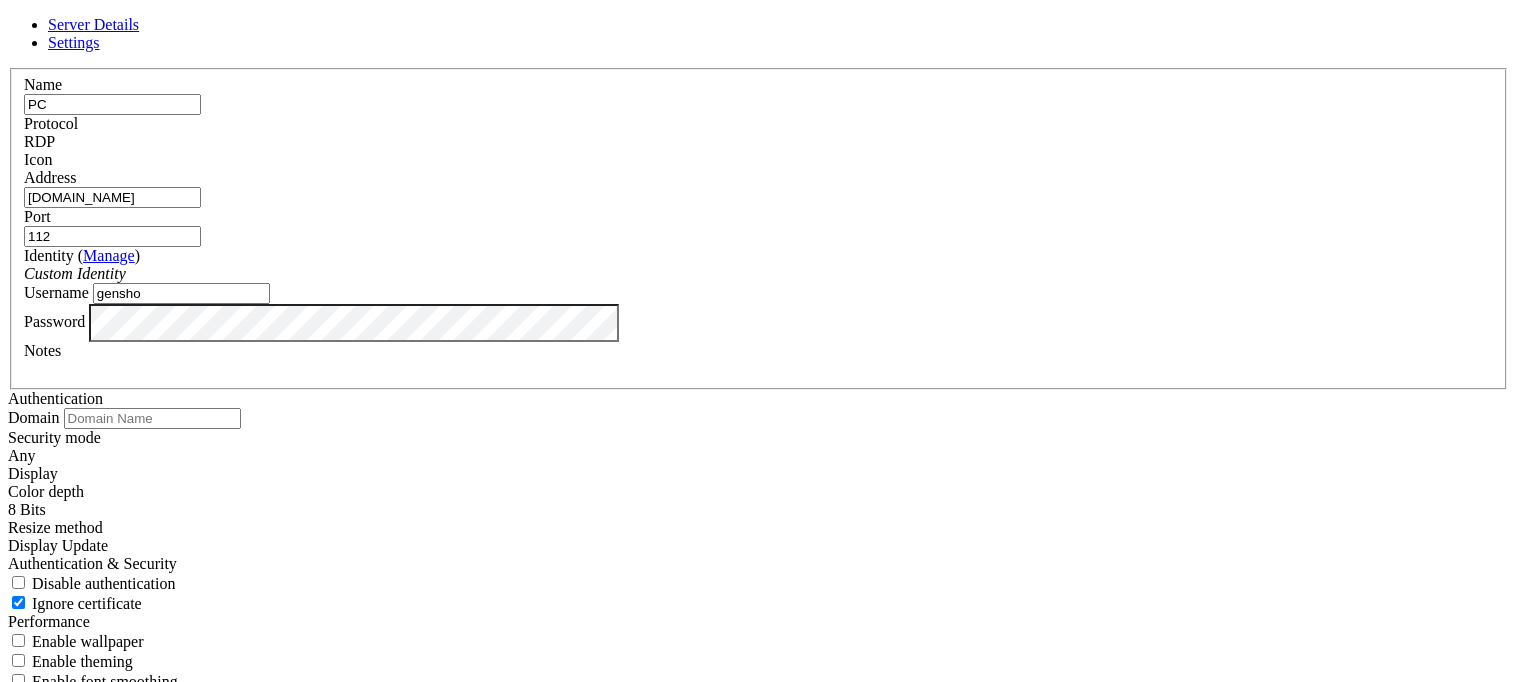 type on "gensho" 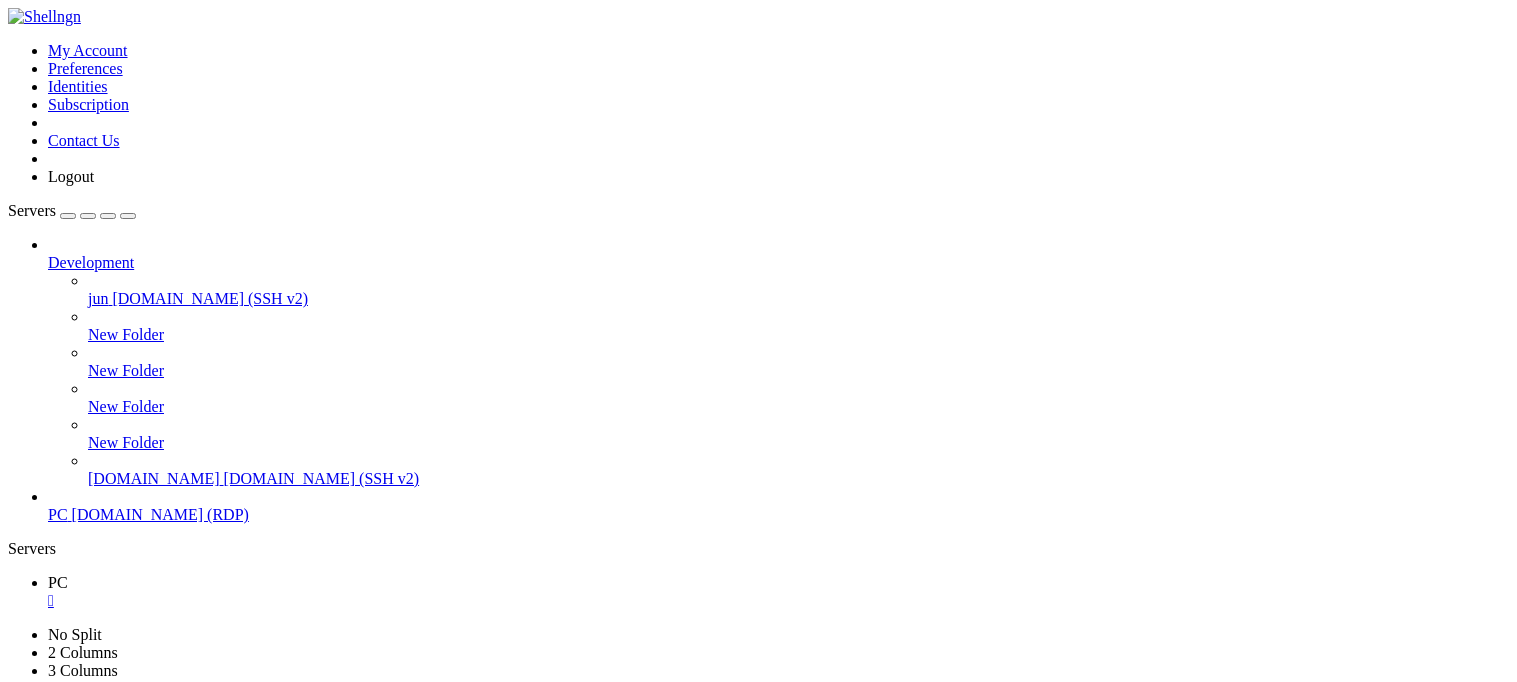 click on "Reconnect" at bounding box center [48, 978] 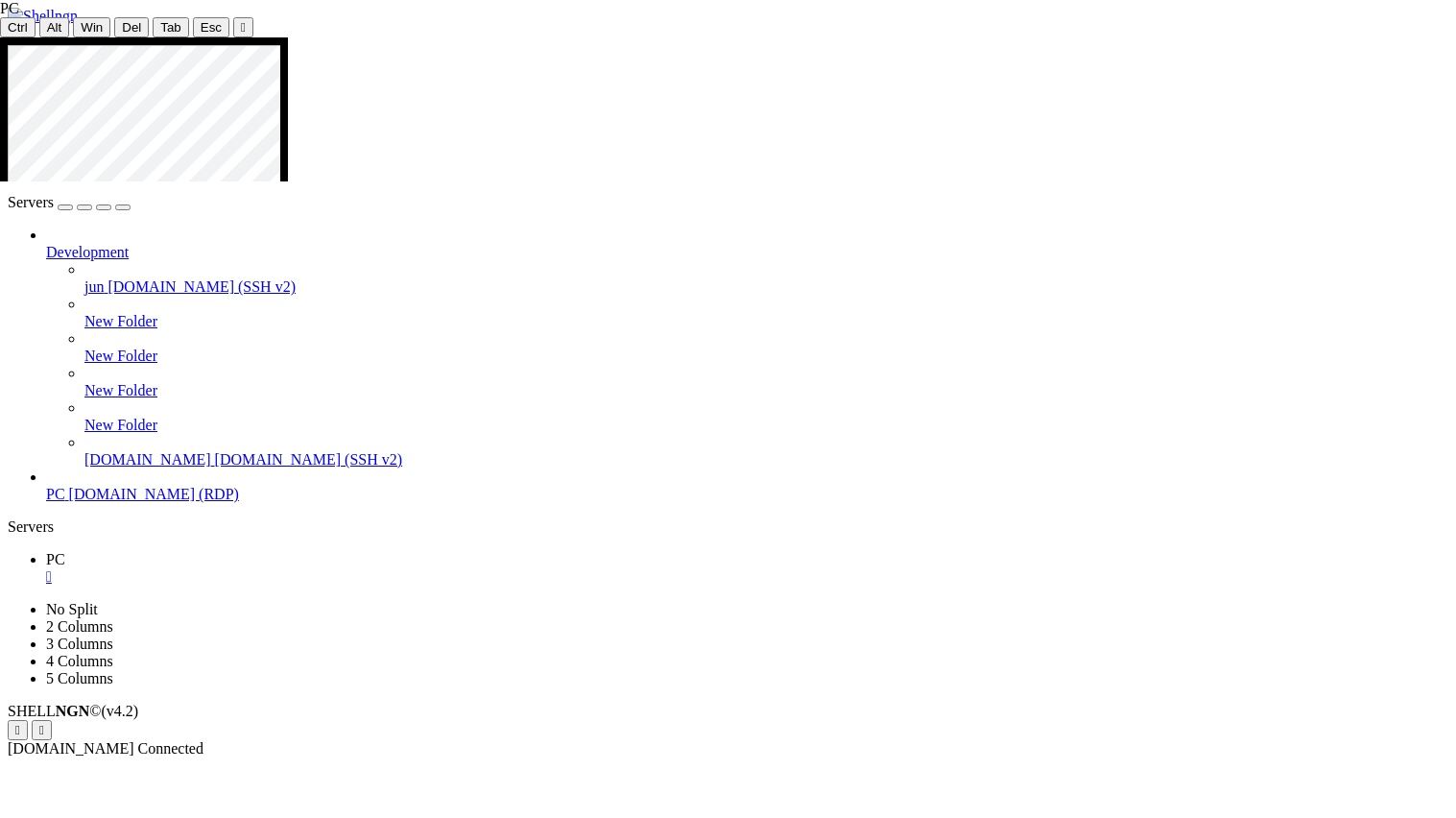 click at bounding box center [735, 1189] 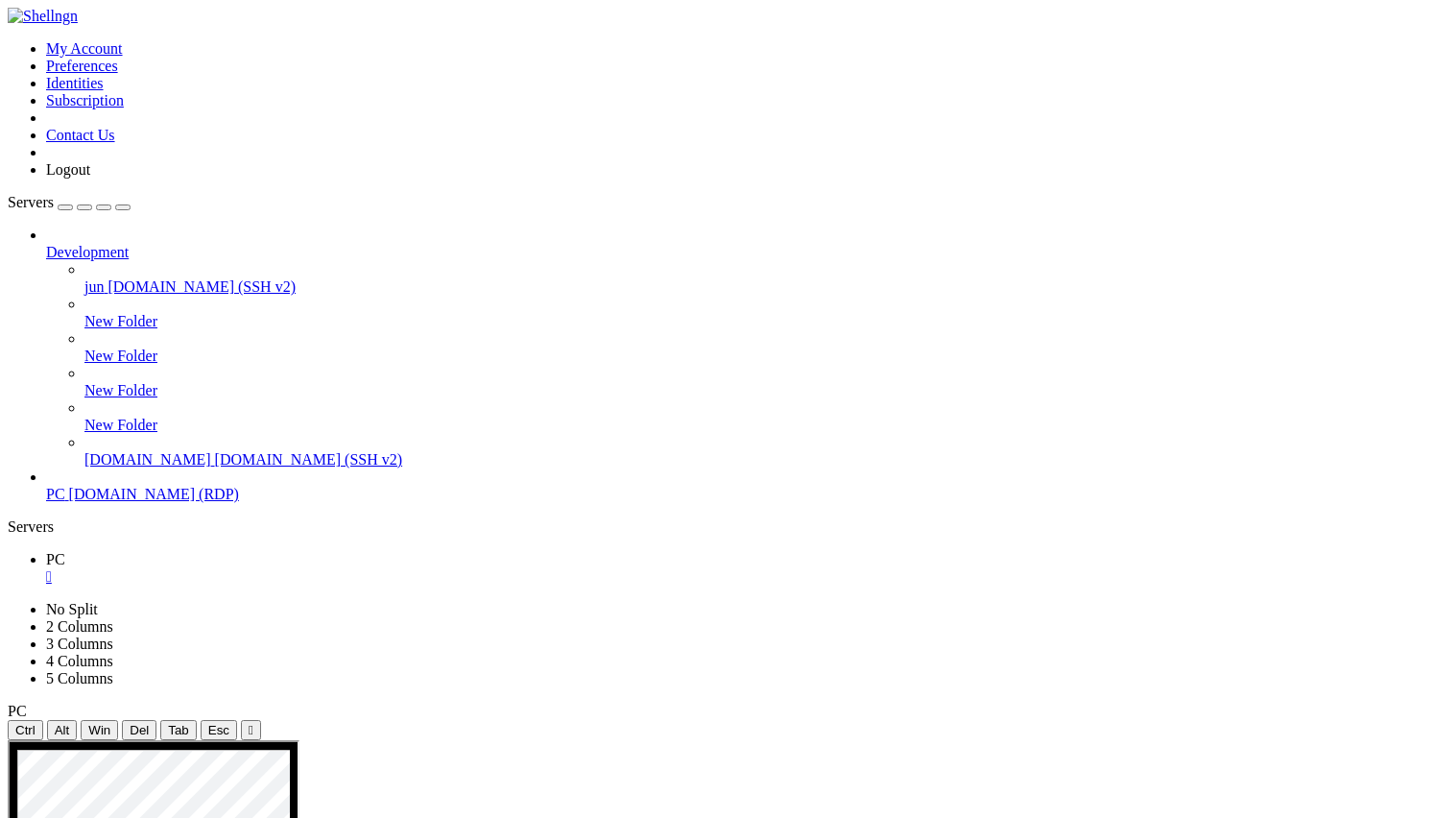 click on "" at bounding box center [251, 730] 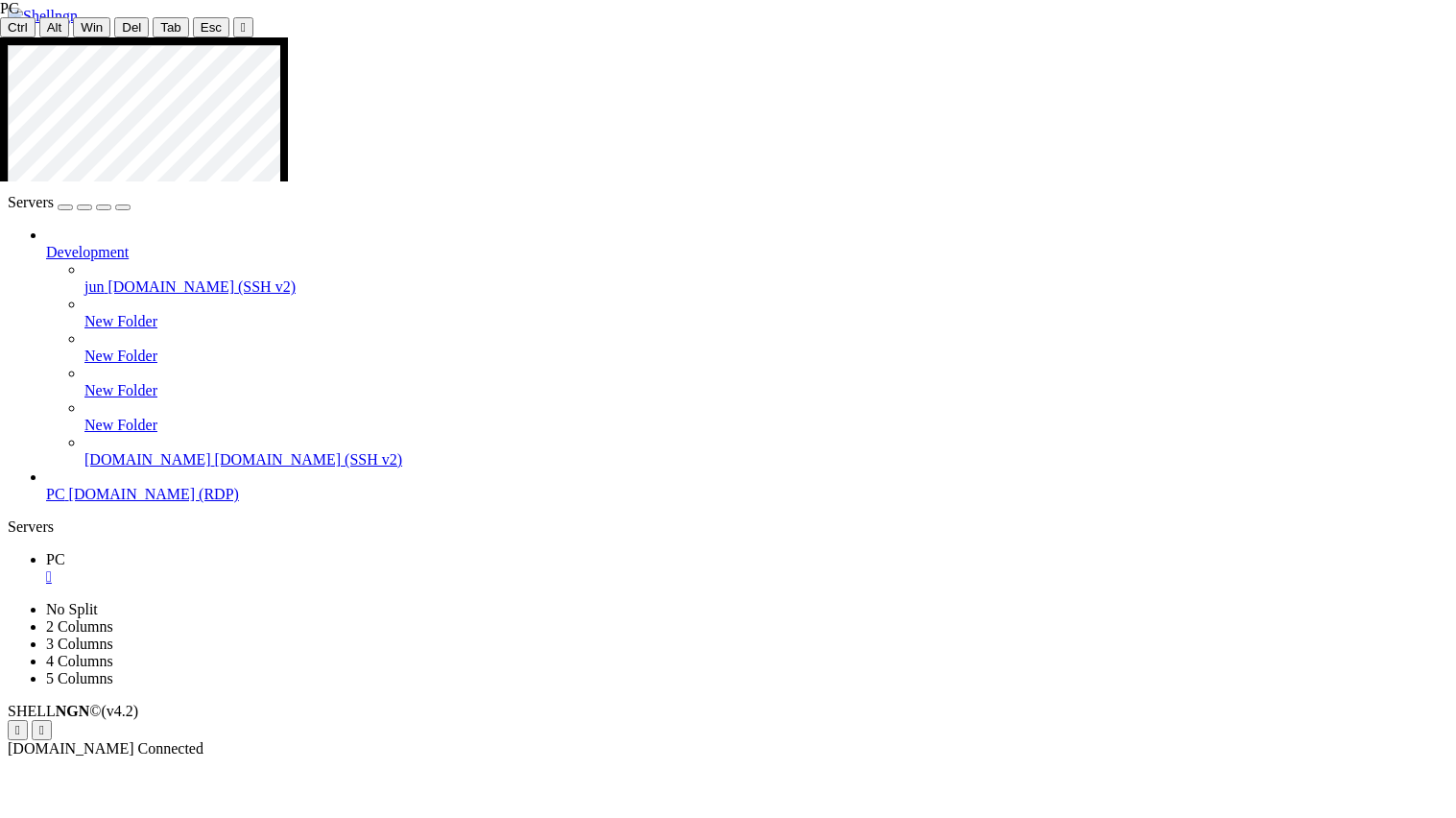 click at bounding box center (735, 1270) 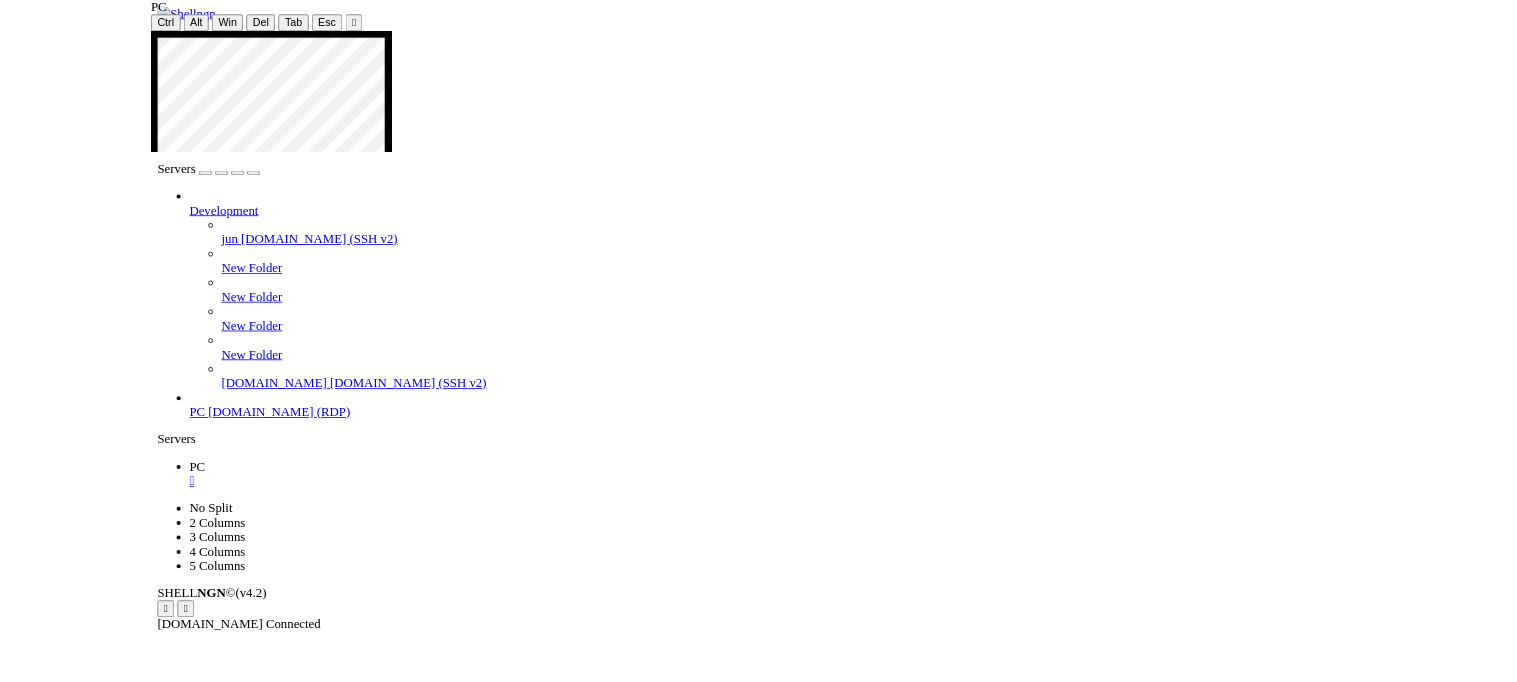 scroll, scrollTop: 0, scrollLeft: 0, axis: both 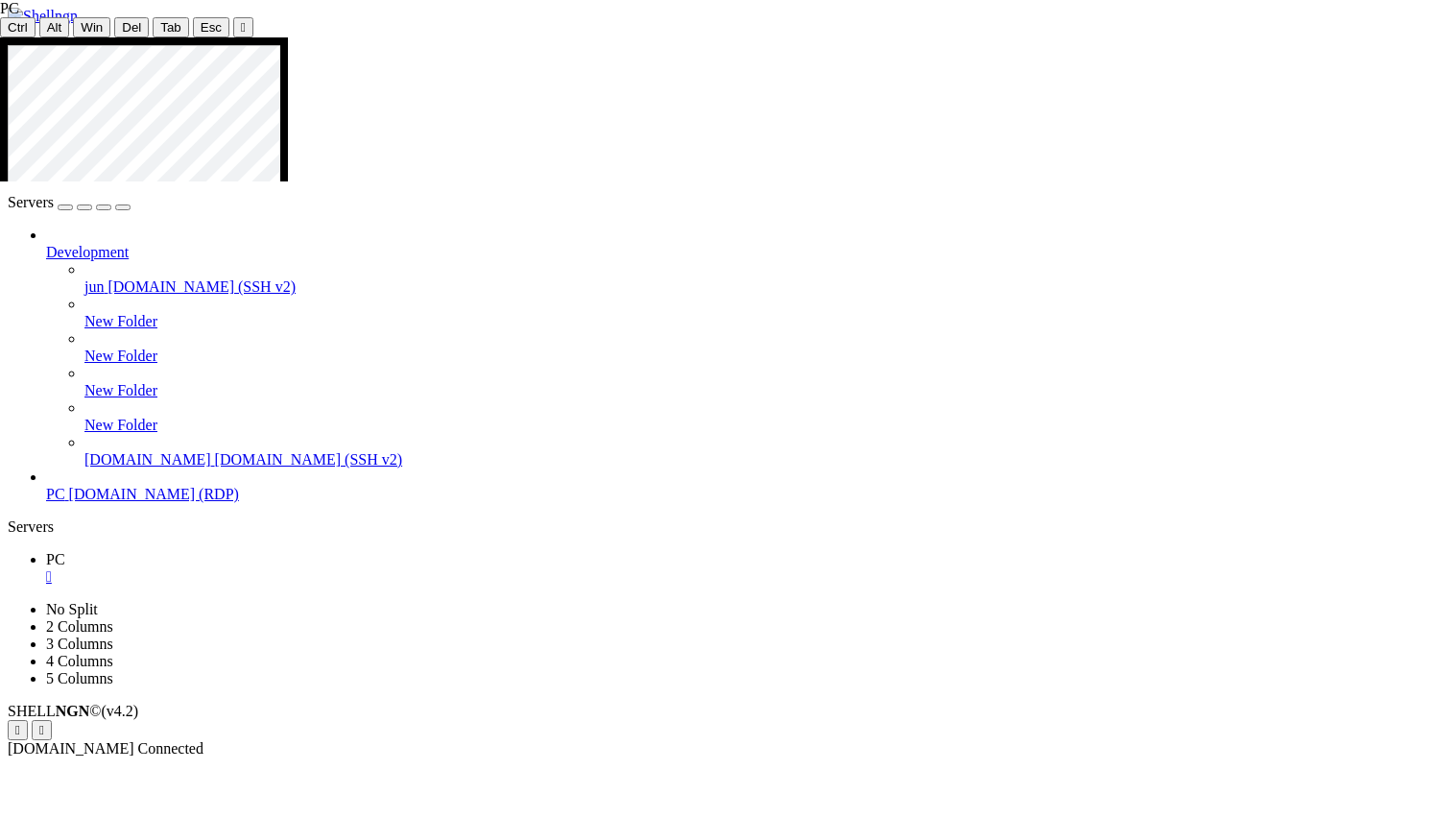 click at bounding box center (735, 1270) 